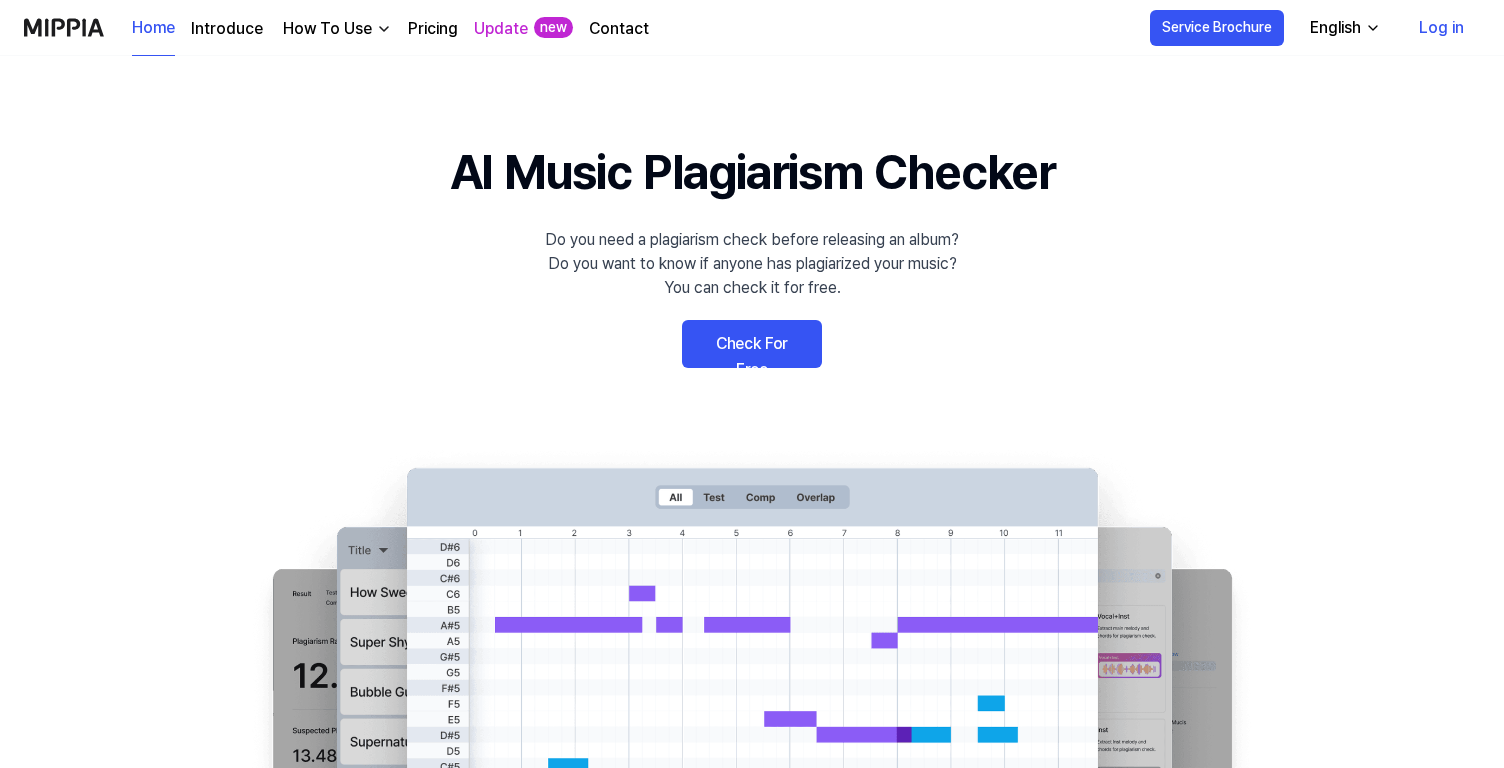 scroll, scrollTop: 0, scrollLeft: 0, axis: both 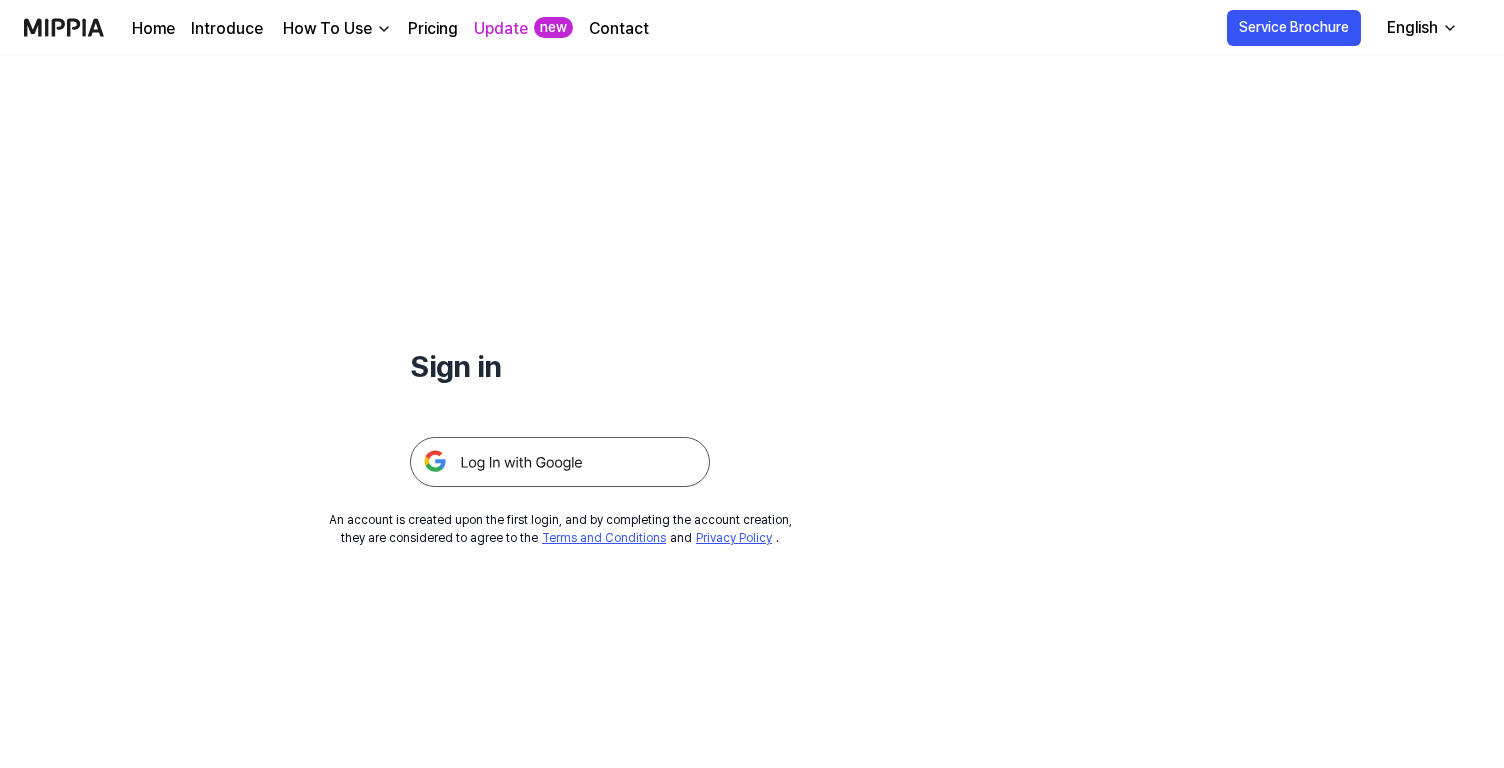 click at bounding box center [560, 462] 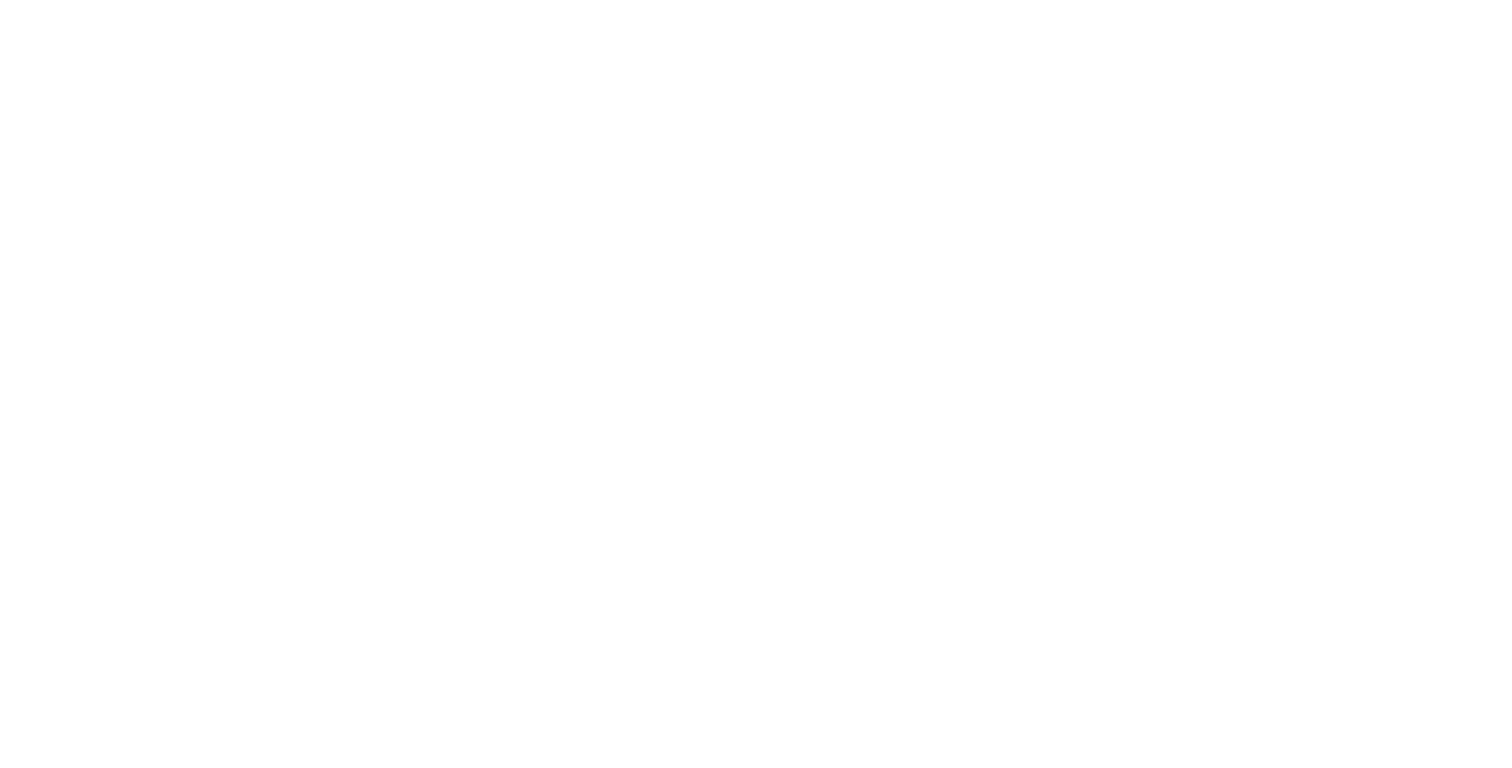 scroll, scrollTop: 0, scrollLeft: 0, axis: both 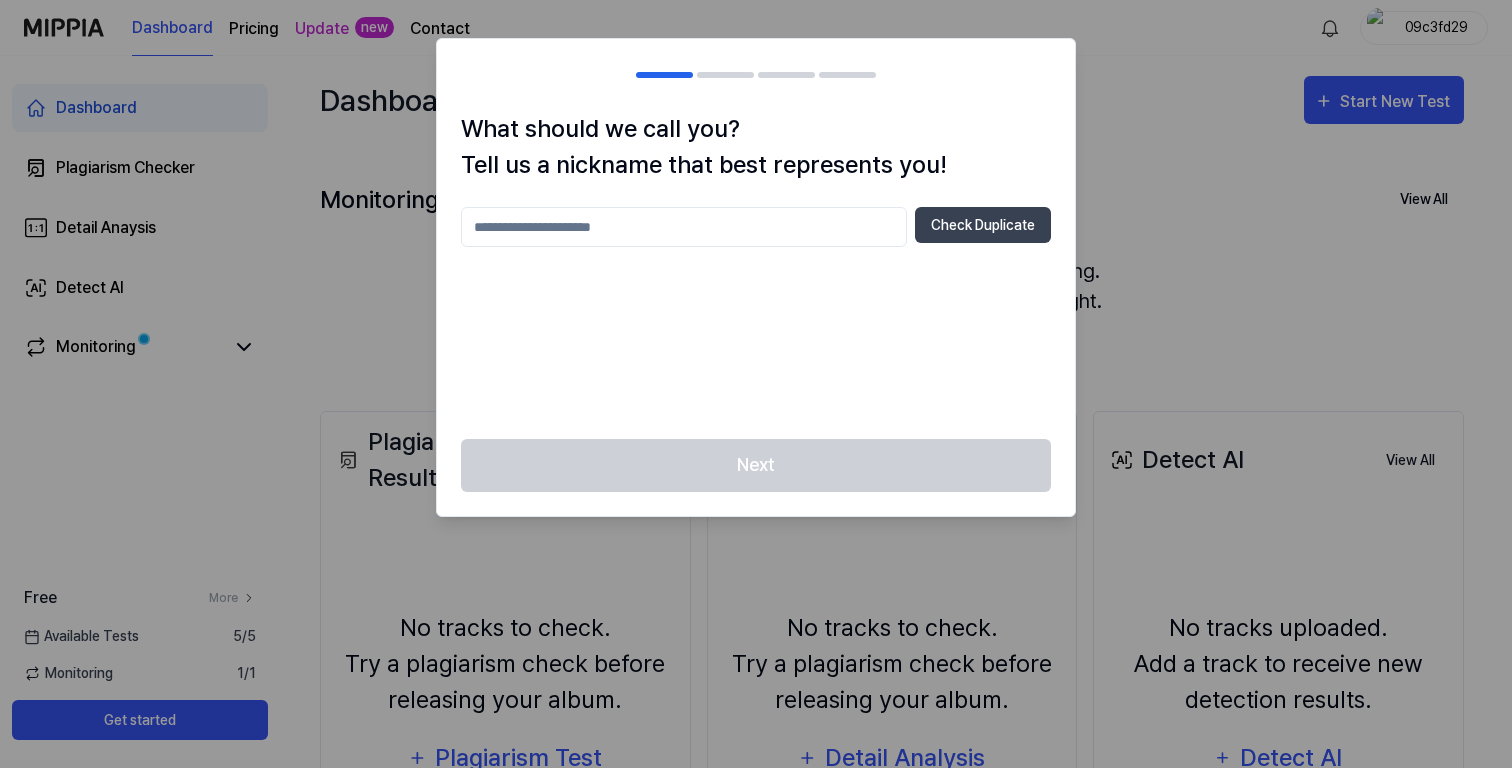 click at bounding box center [684, 227] 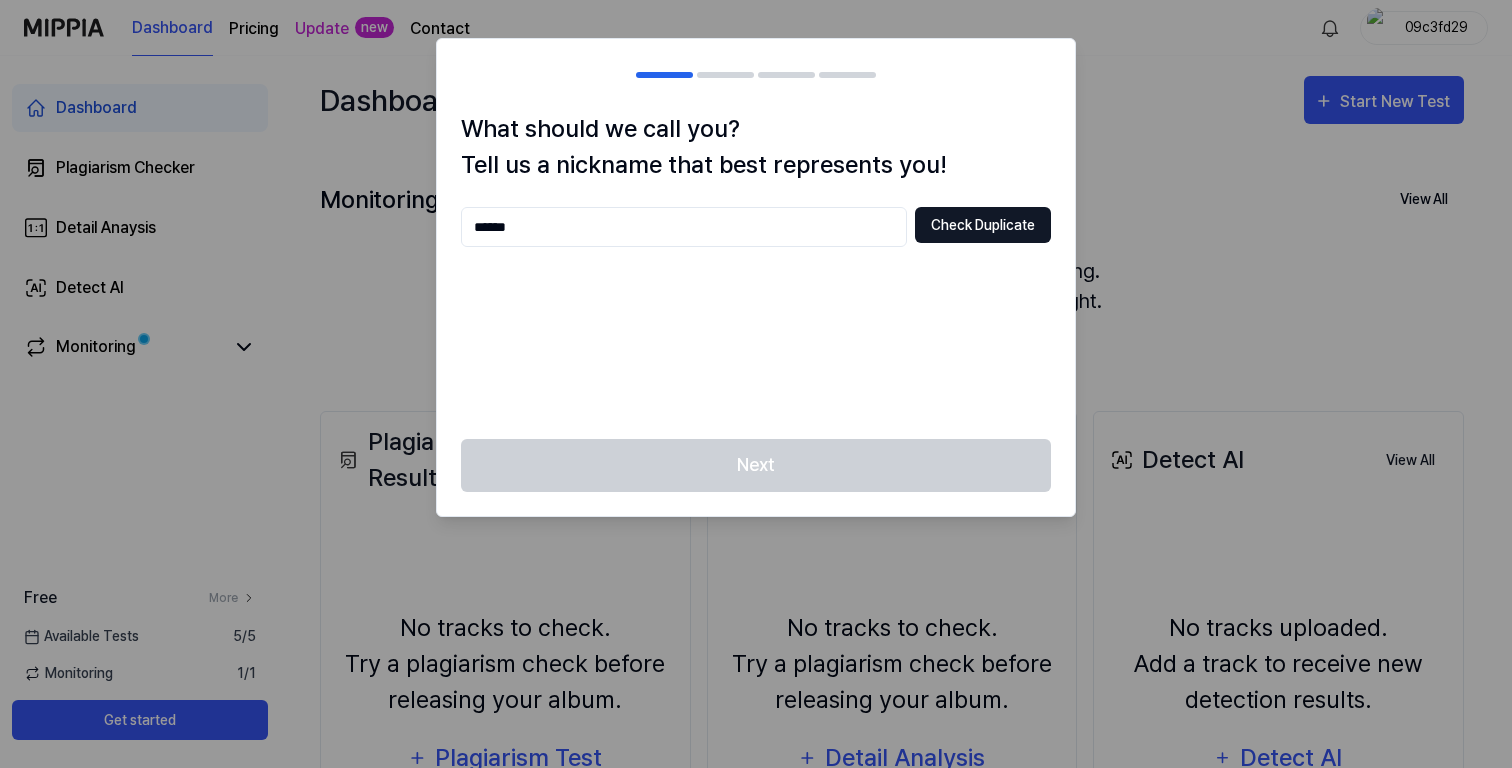 type on "******" 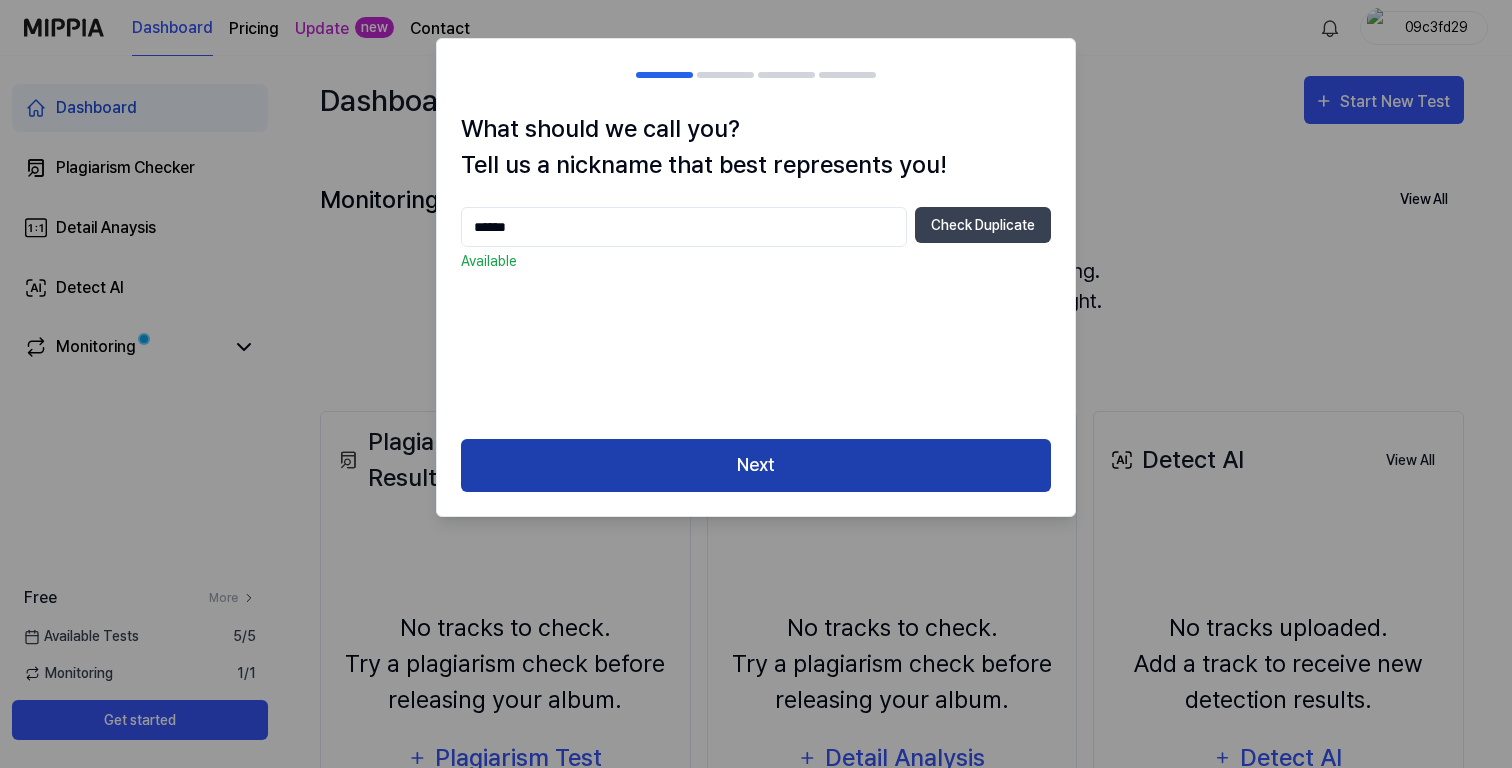 click on "Next" at bounding box center [756, 465] 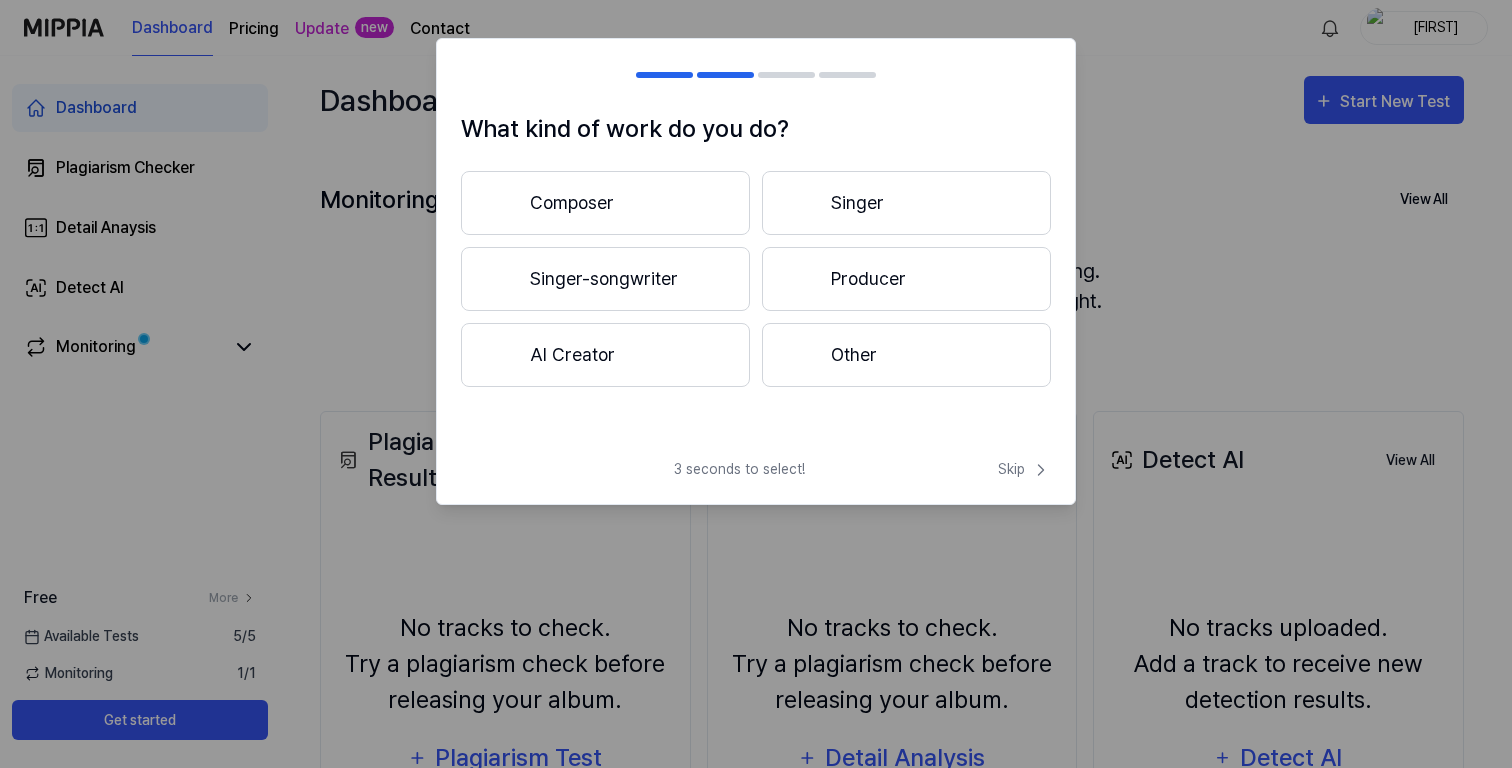 click on "Other" at bounding box center (906, 355) 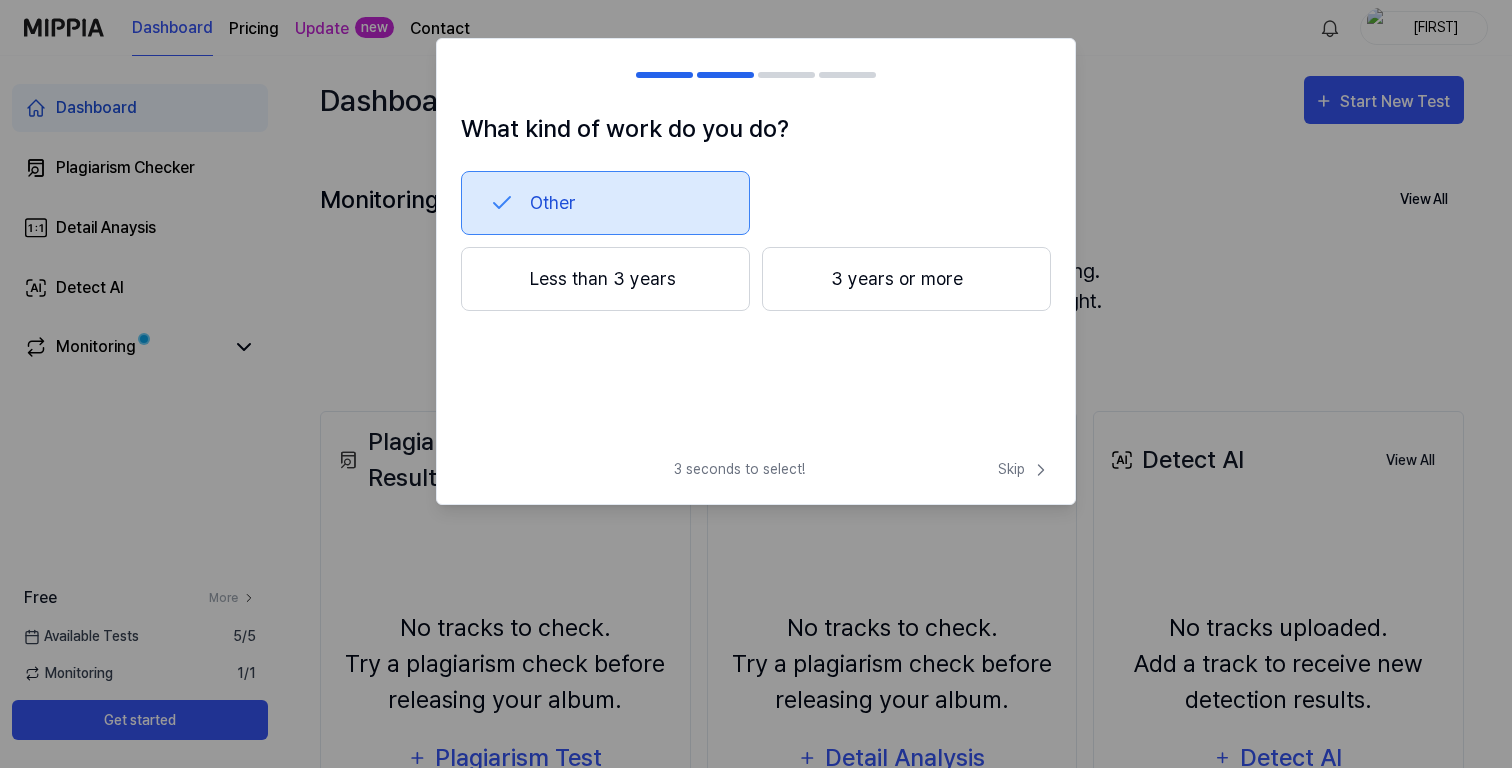 click on "Less than 3 years" at bounding box center [605, 279] 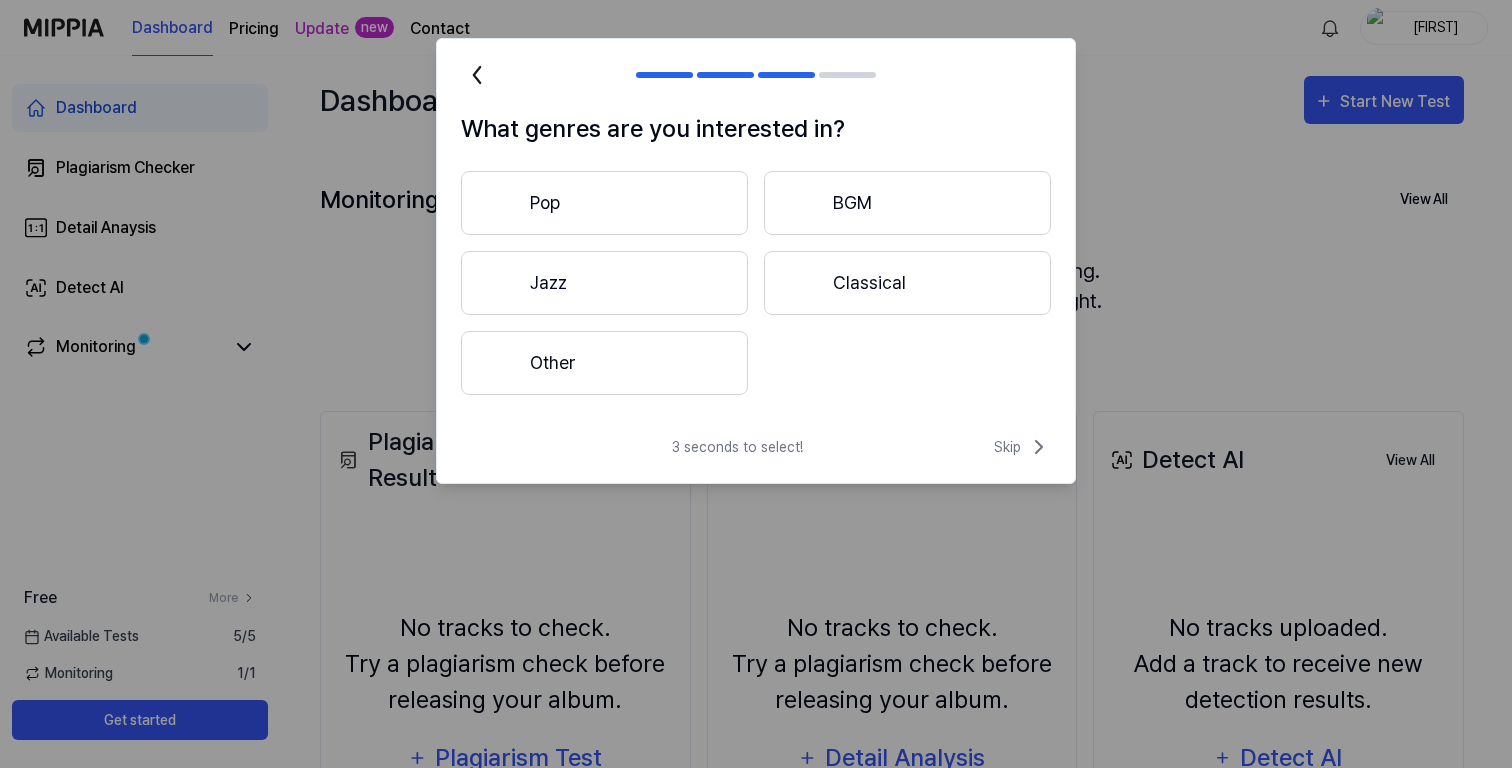 click on "Other" at bounding box center (604, 363) 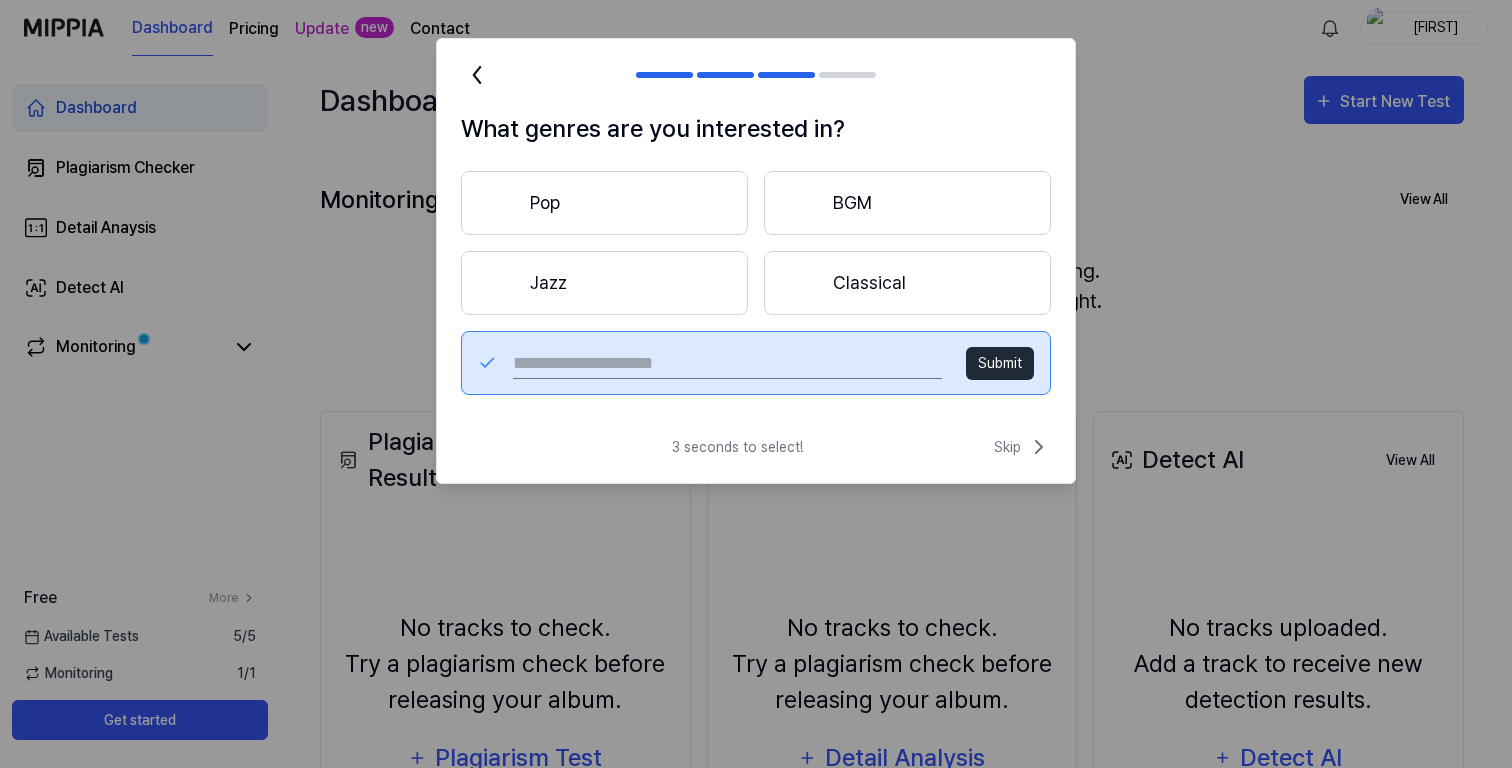 click at bounding box center (727, 363) 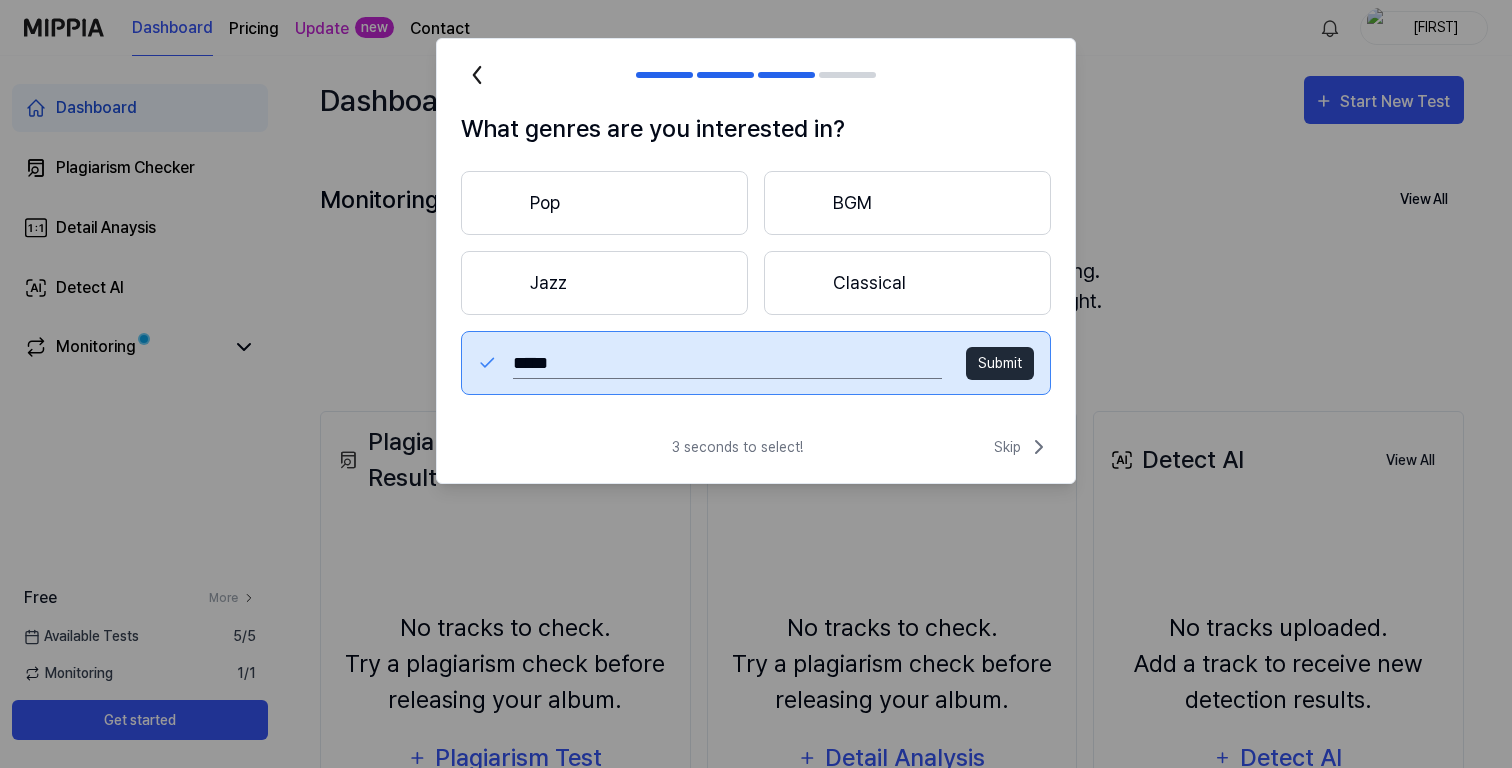 type on "*****" 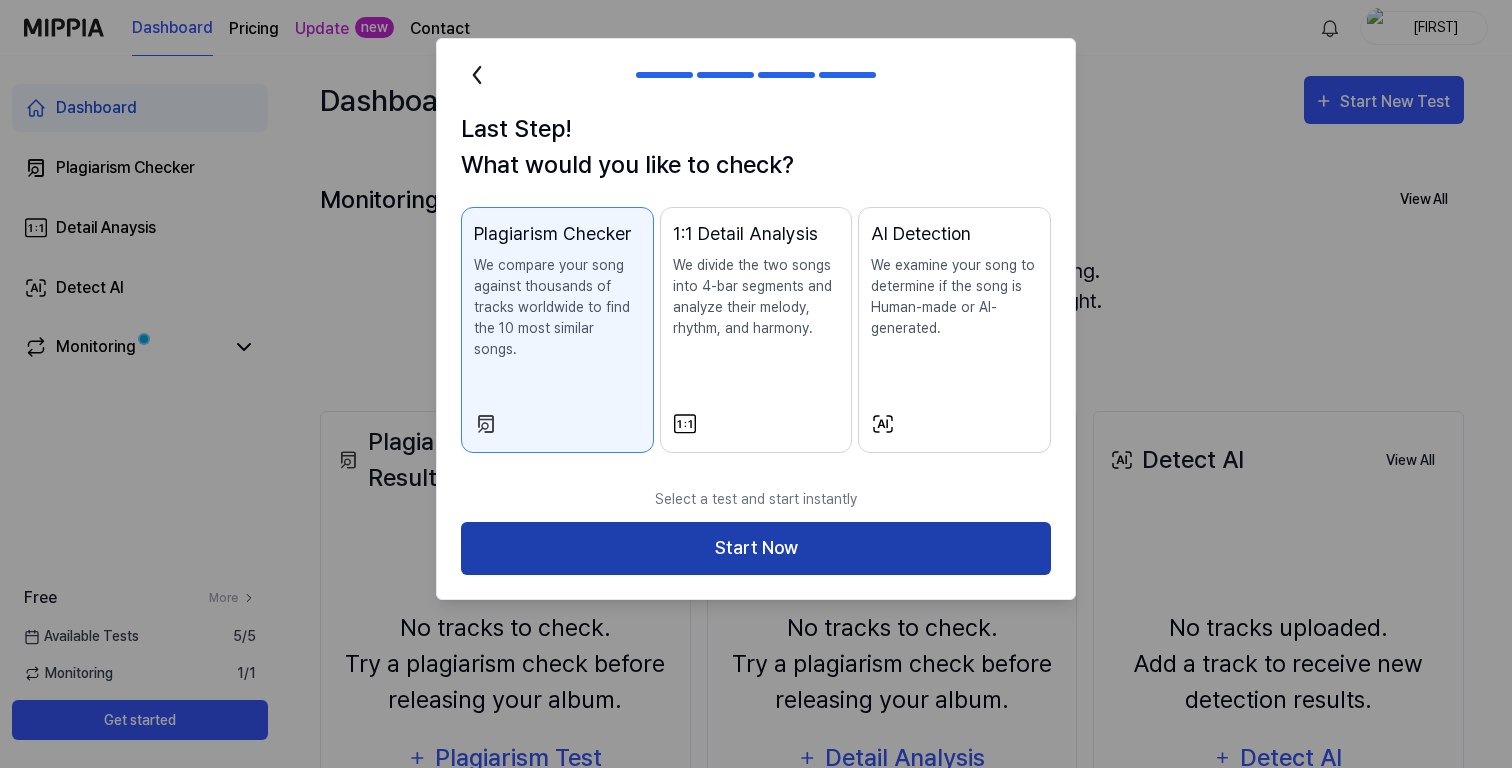 click on "Start Now" at bounding box center (756, 548) 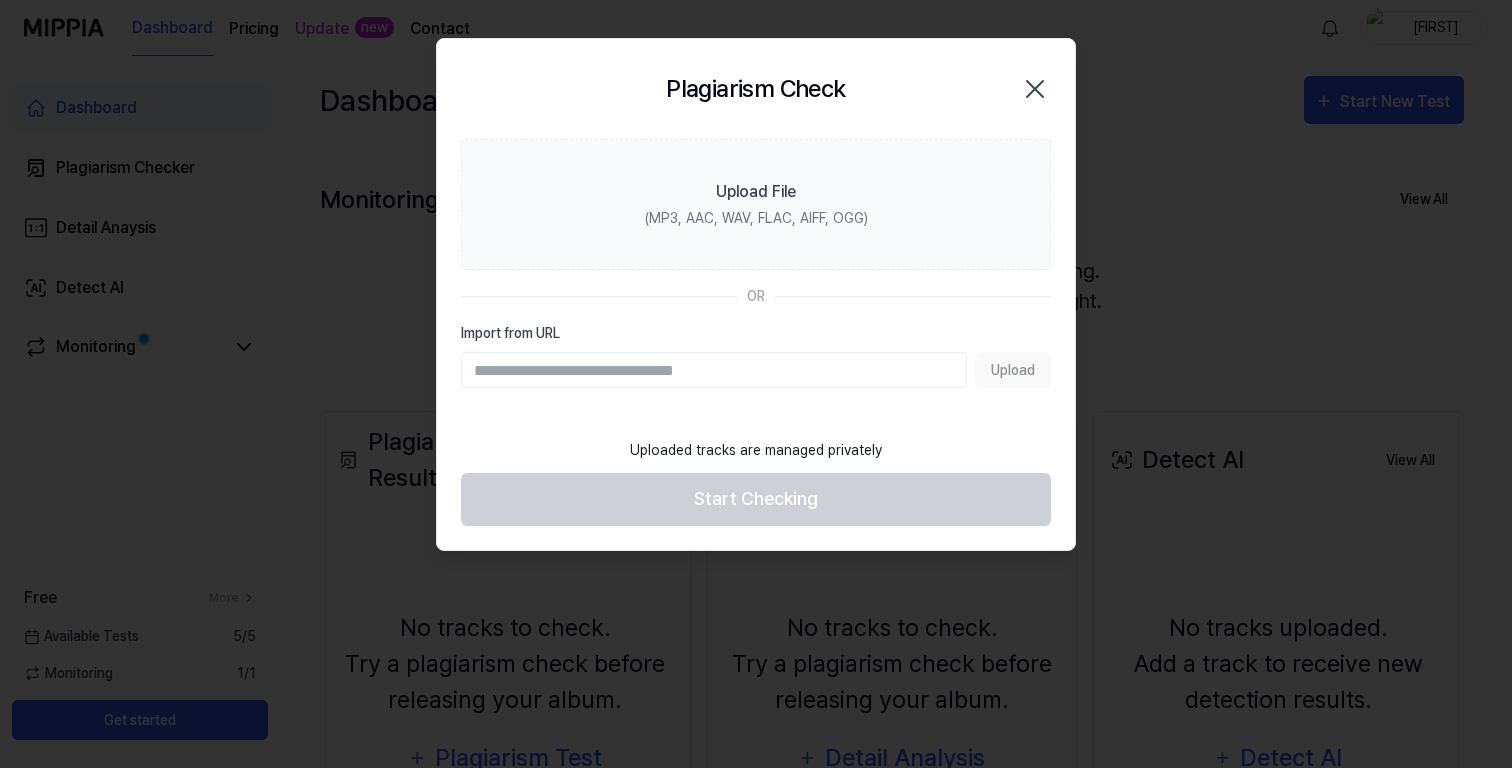 click on "Import from URL" at bounding box center [714, 370] 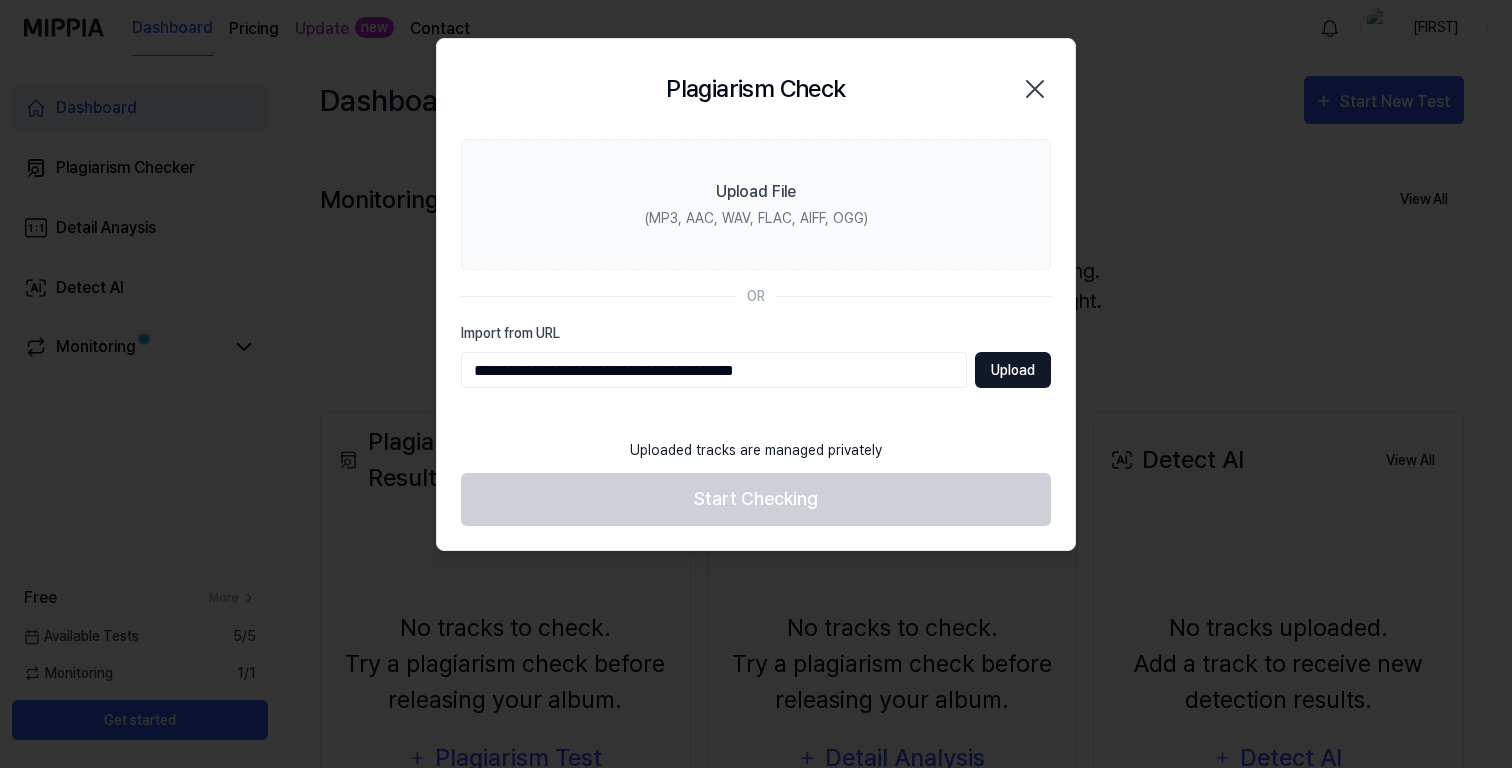 type on "**********" 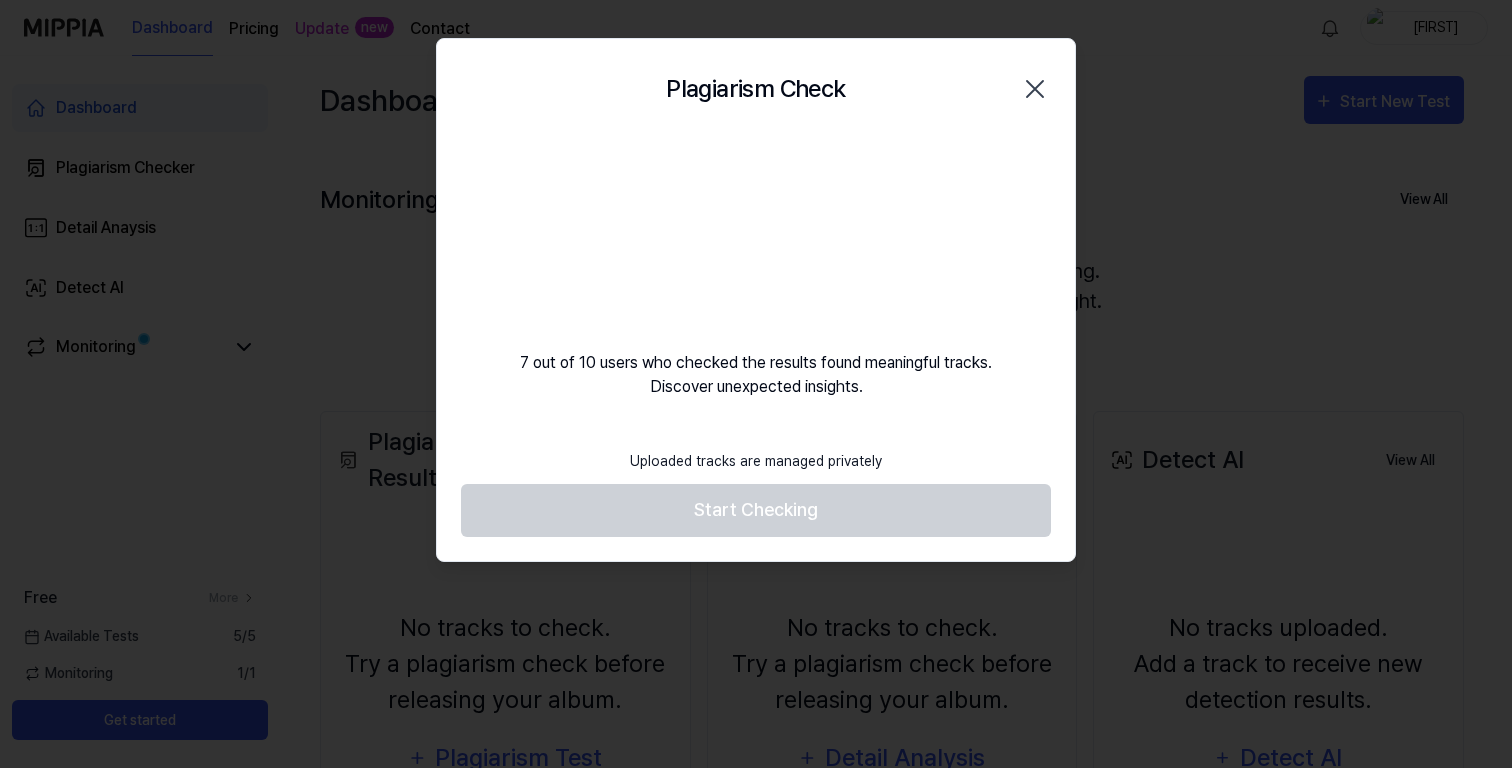 click on "Uploaded tracks are managed privately Start Checking" at bounding box center (756, 488) 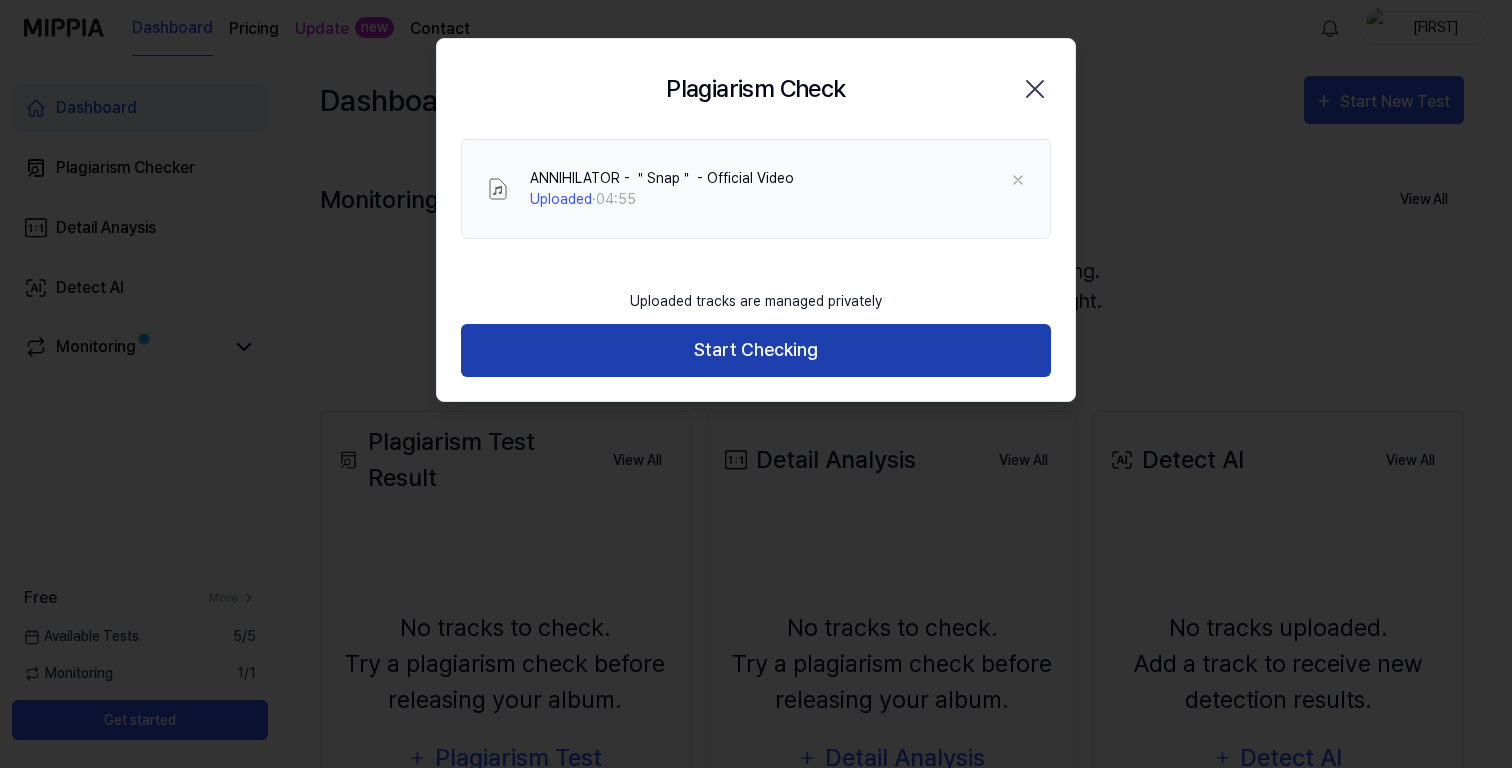click on "Start Checking" at bounding box center (756, 350) 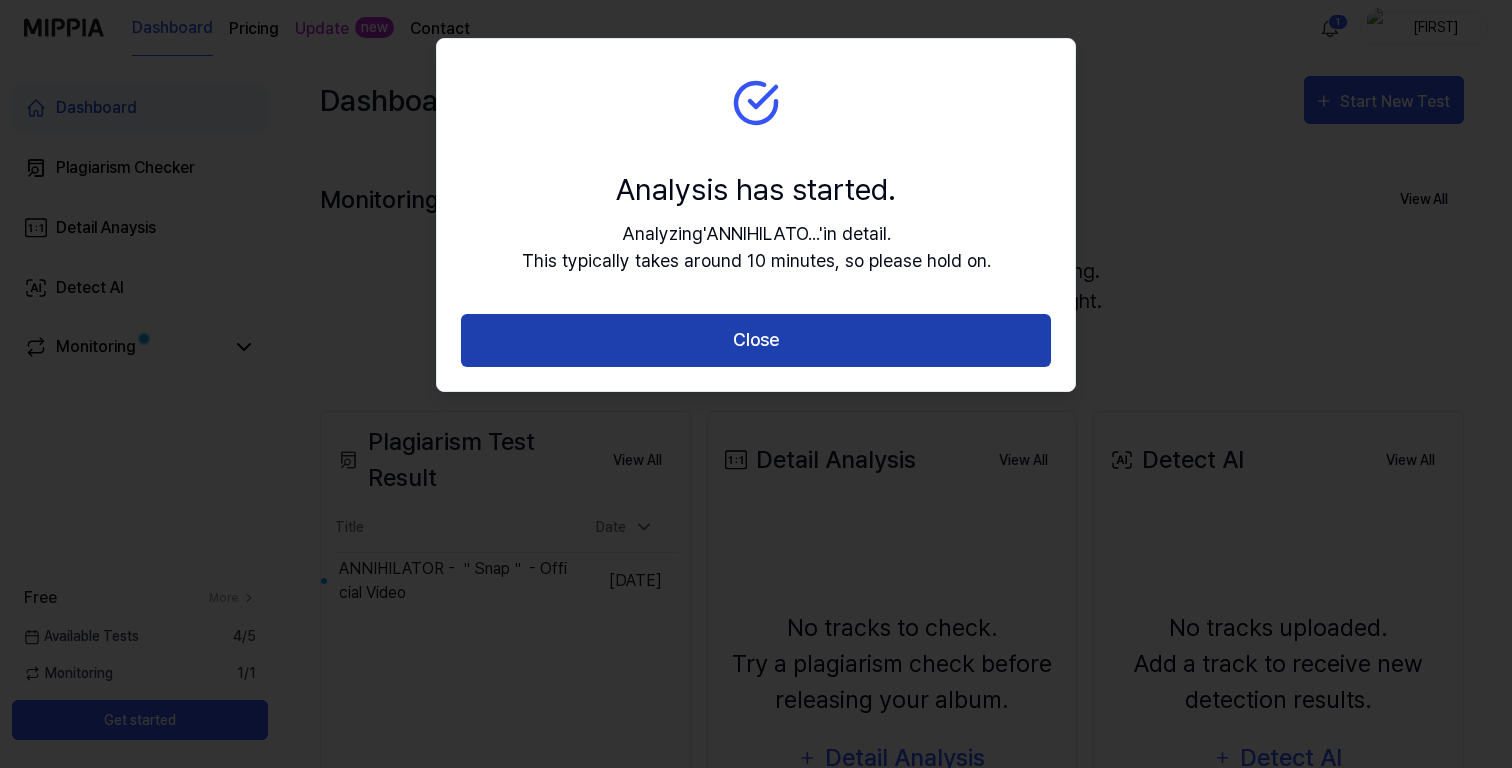 click on "Close" at bounding box center (756, 340) 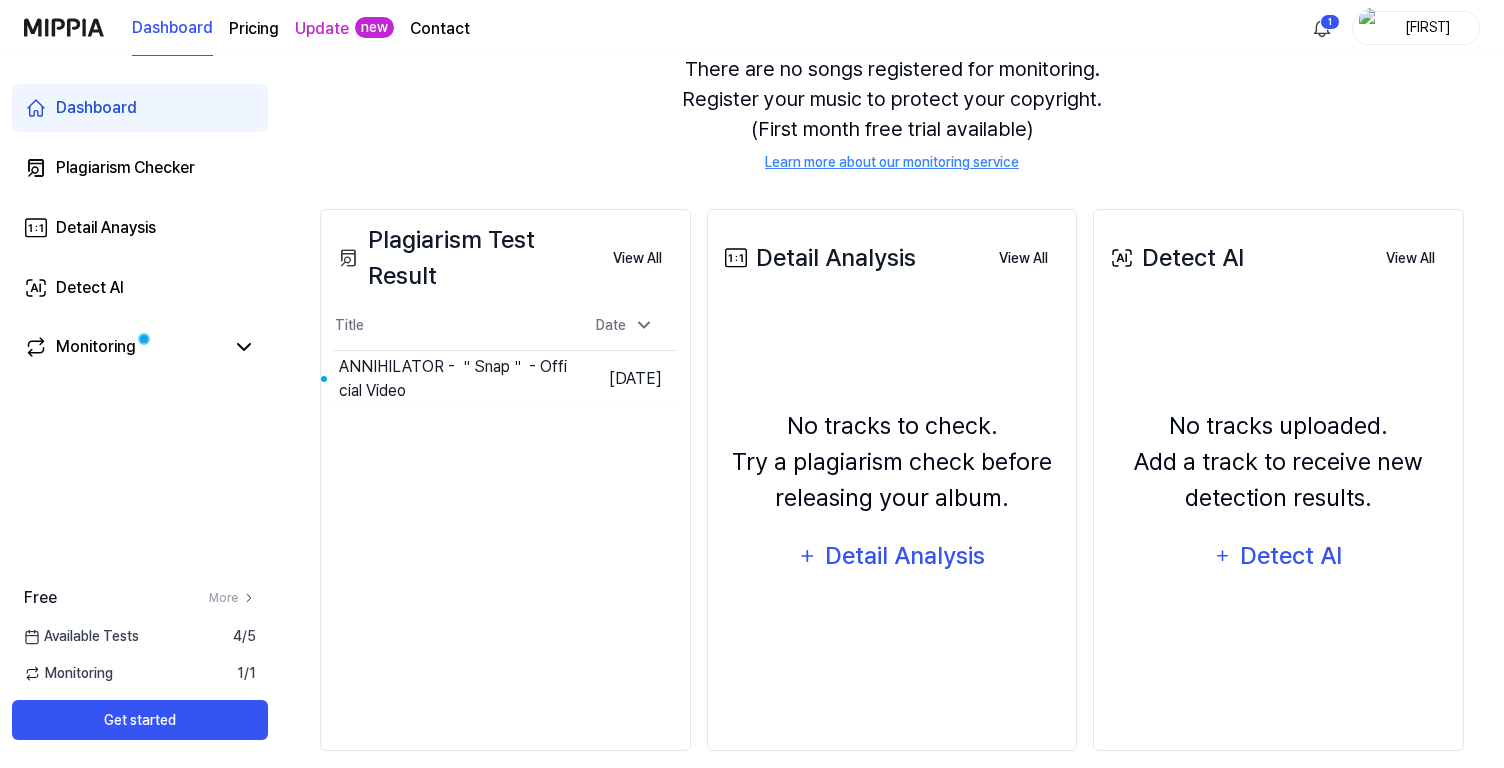 scroll, scrollTop: 225, scrollLeft: 0, axis: vertical 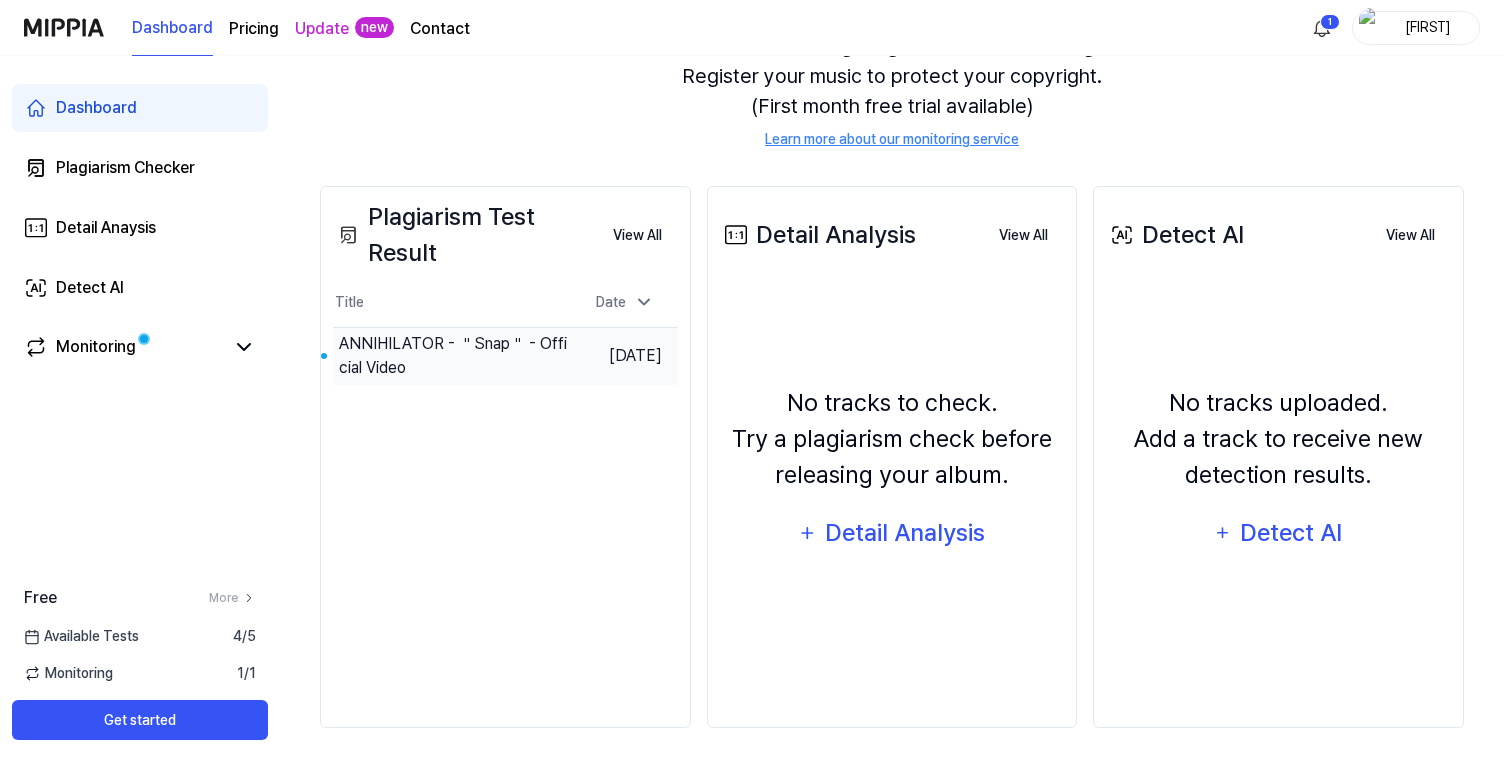 click on "ANNIHILATOR - ＂Snap＂ - Official Video" at bounding box center [455, 356] 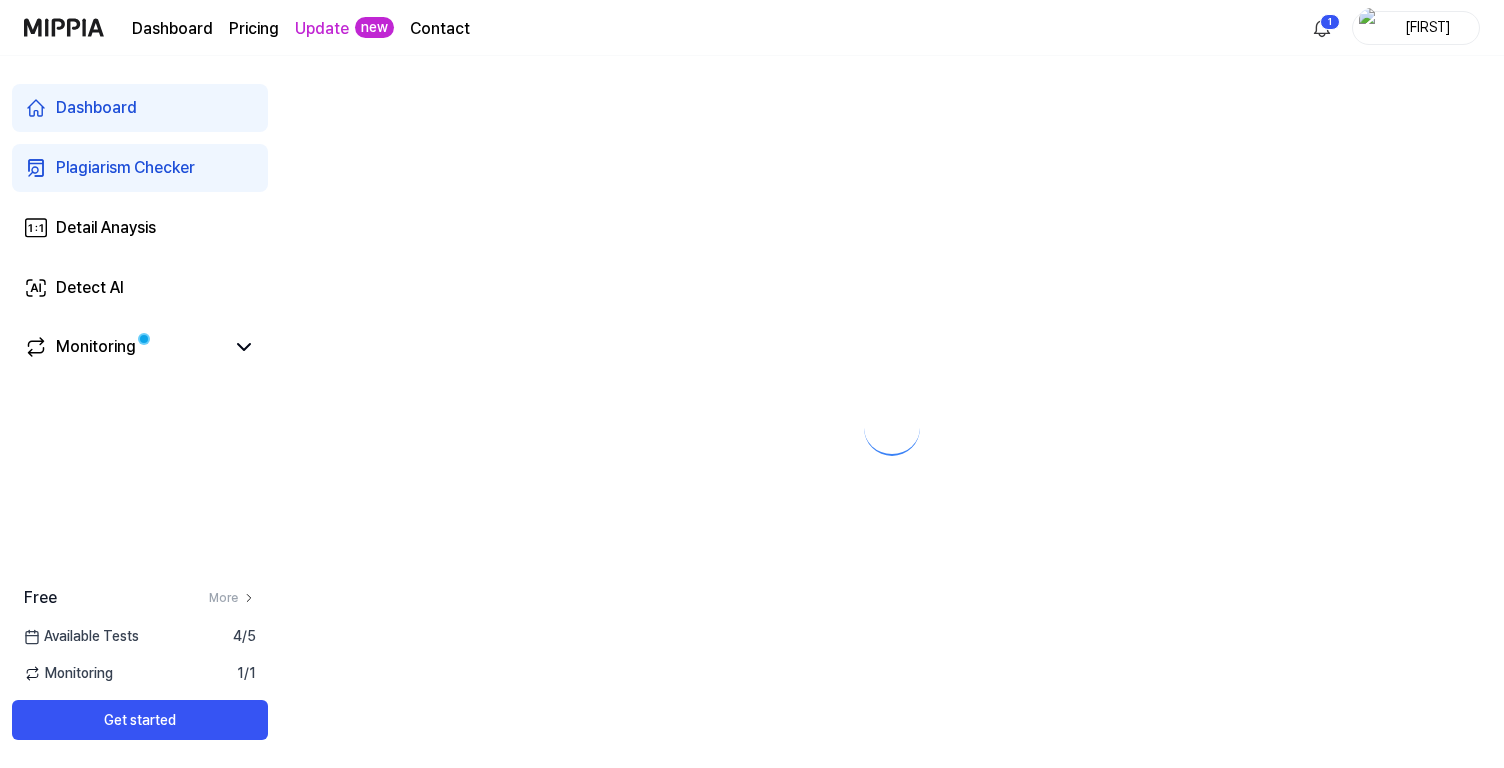 scroll, scrollTop: 0, scrollLeft: 0, axis: both 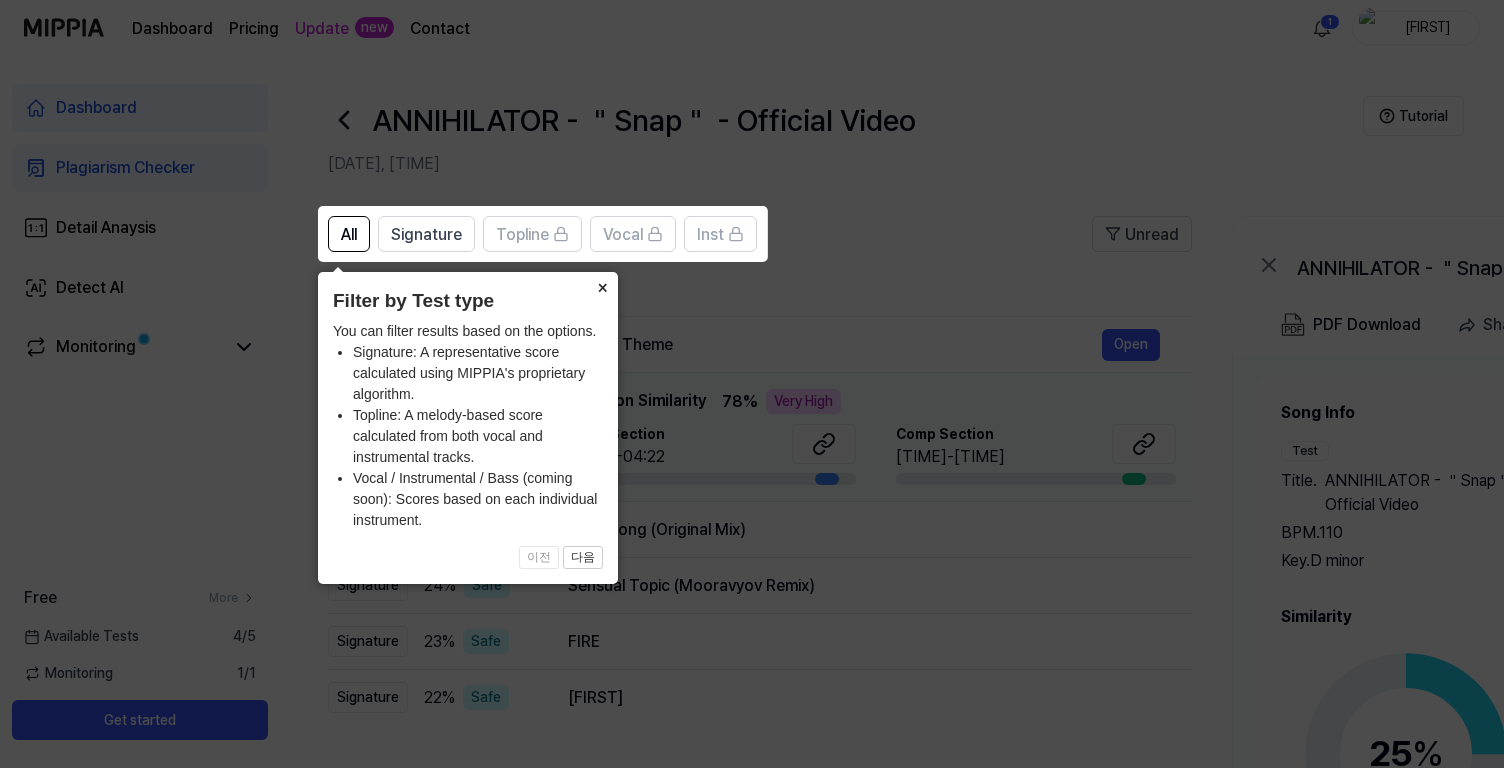 click on "×" at bounding box center (602, 286) 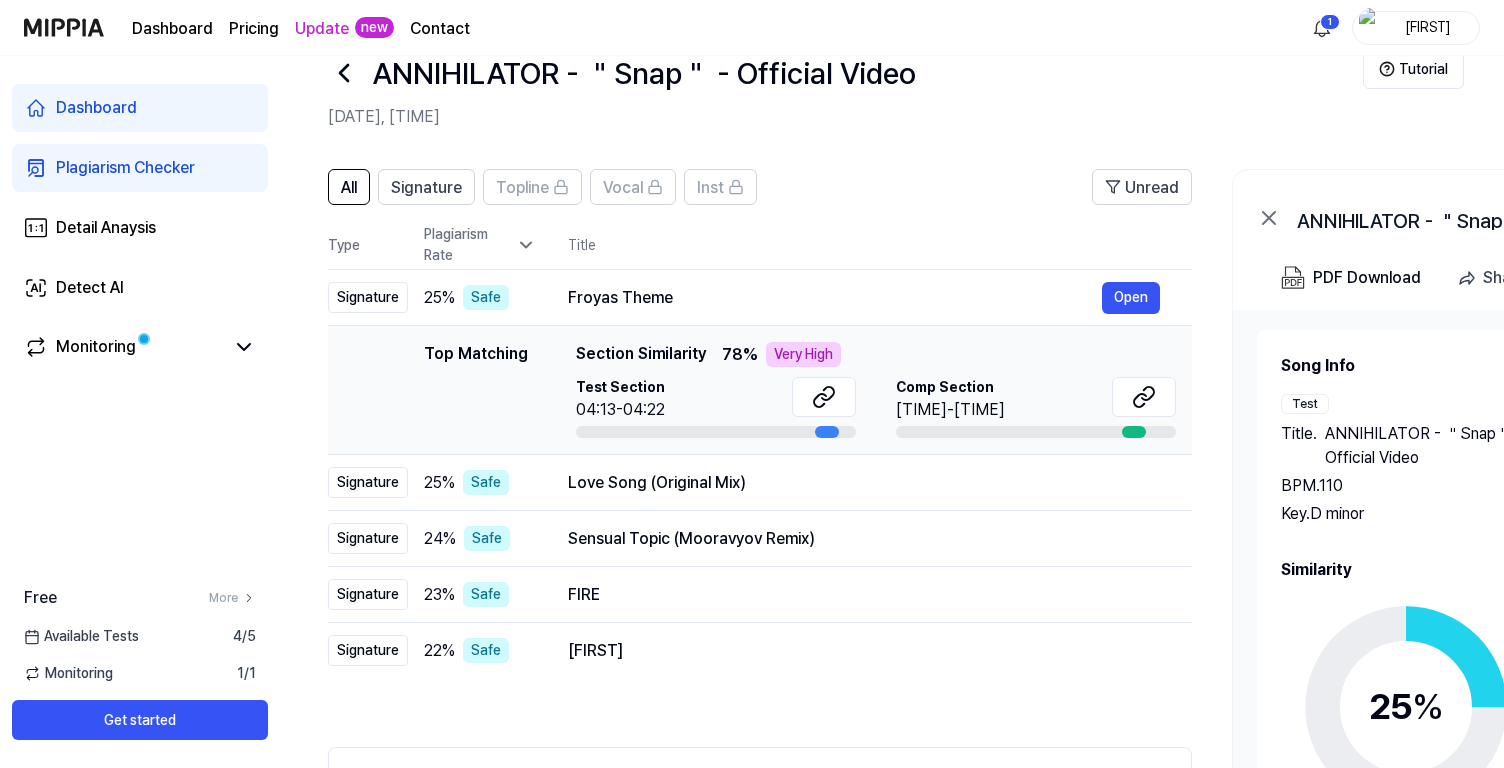 scroll, scrollTop: 78, scrollLeft: 0, axis: vertical 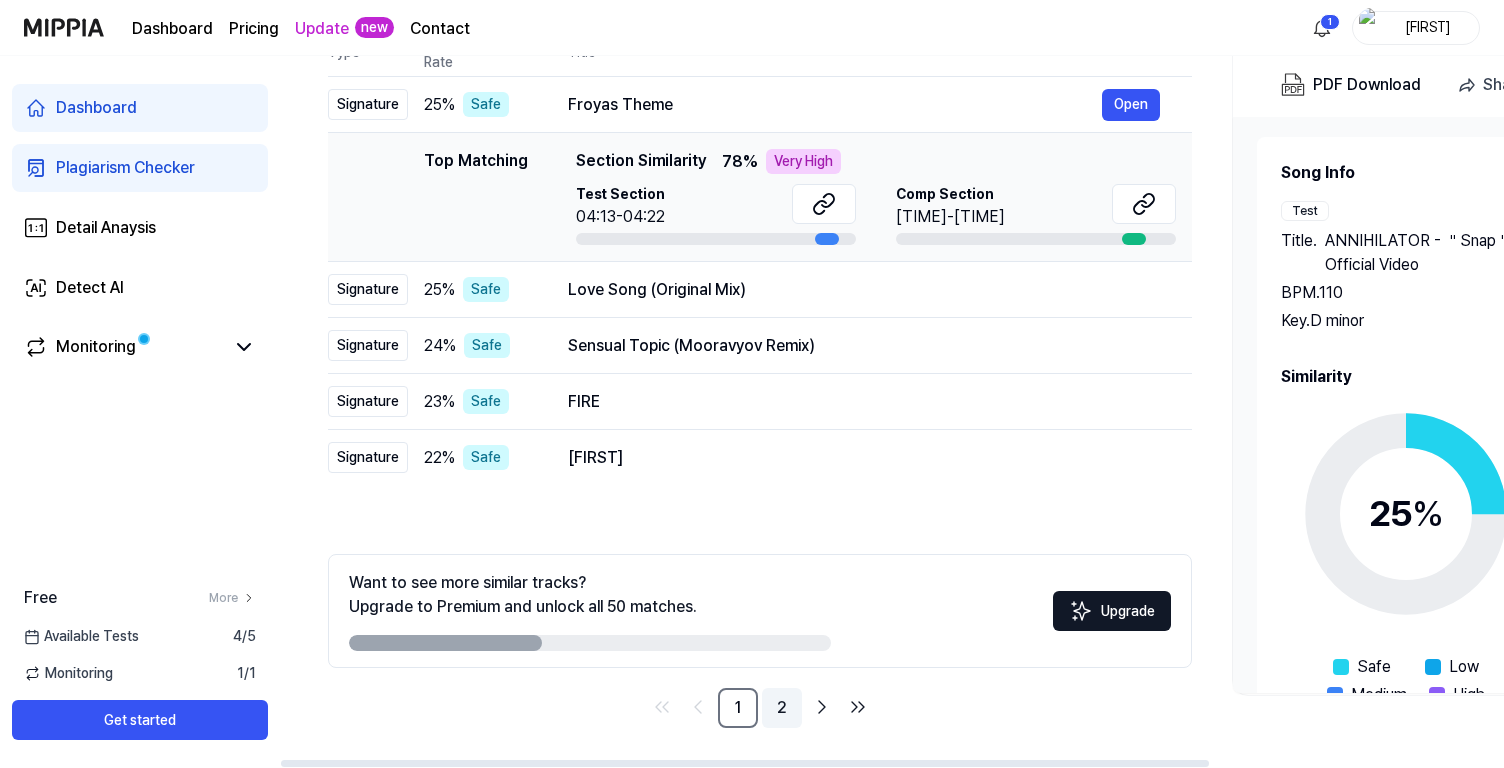click on "2" at bounding box center (782, 708) 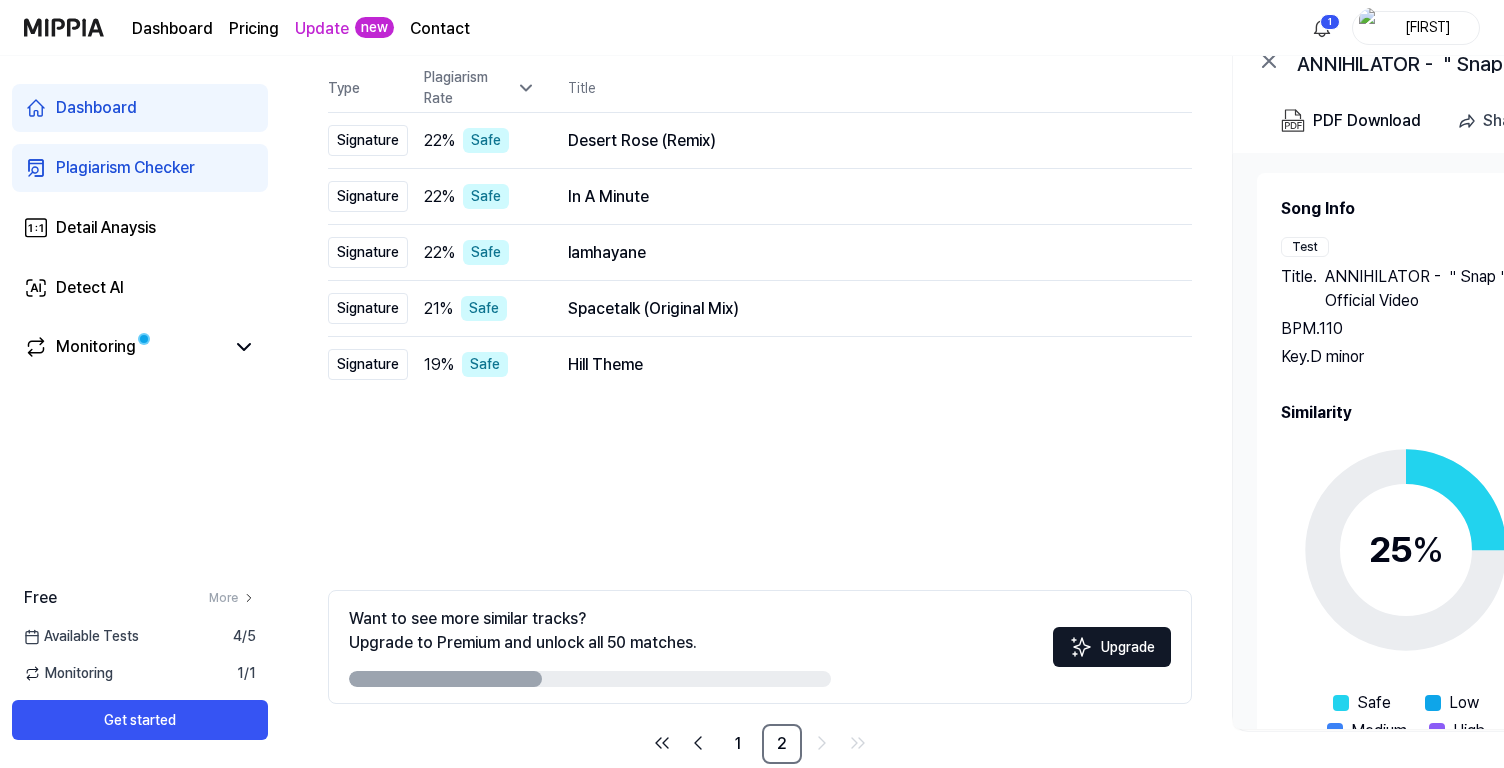 scroll, scrollTop: 240, scrollLeft: 0, axis: vertical 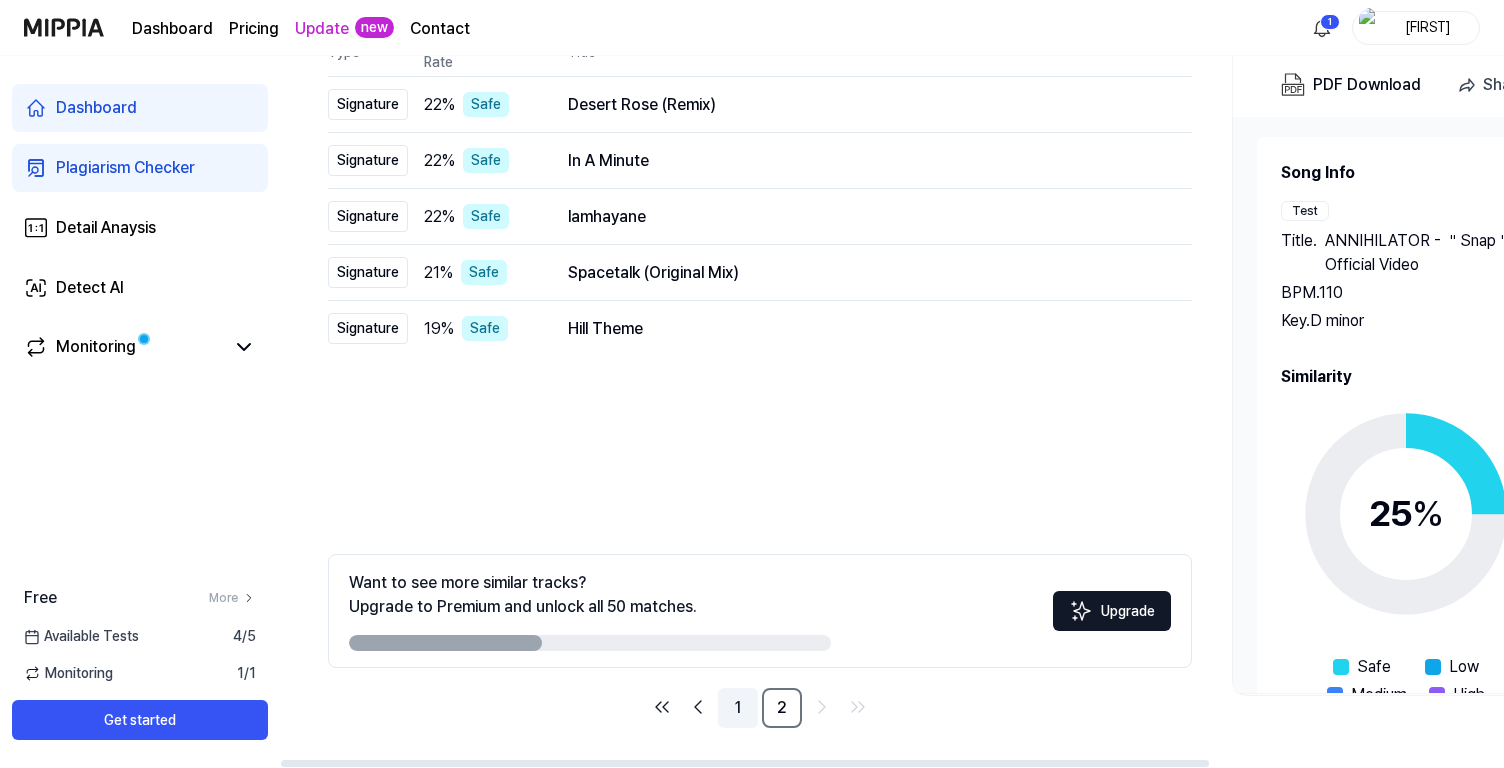 click on "1" at bounding box center (738, 708) 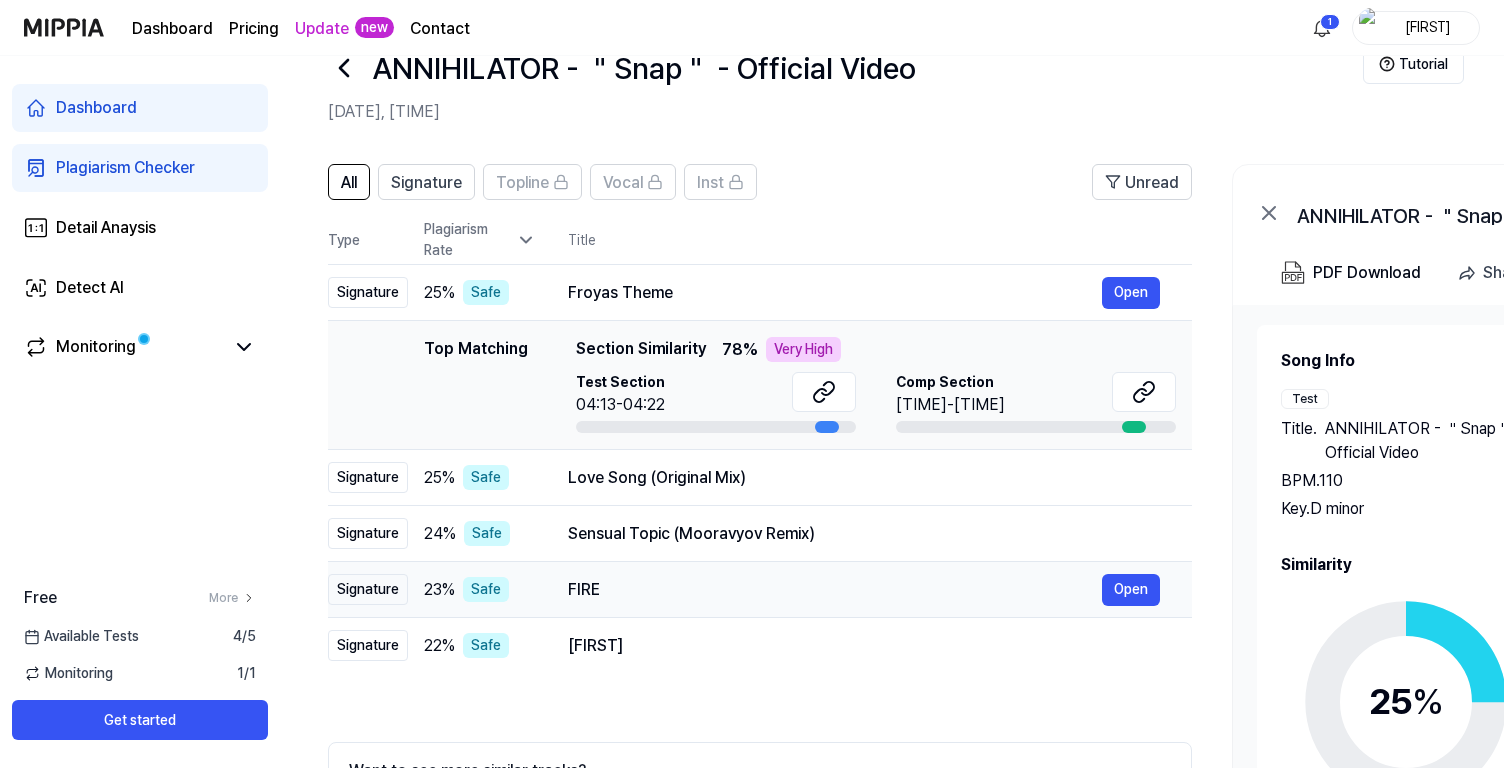 scroll, scrollTop: 0, scrollLeft: 0, axis: both 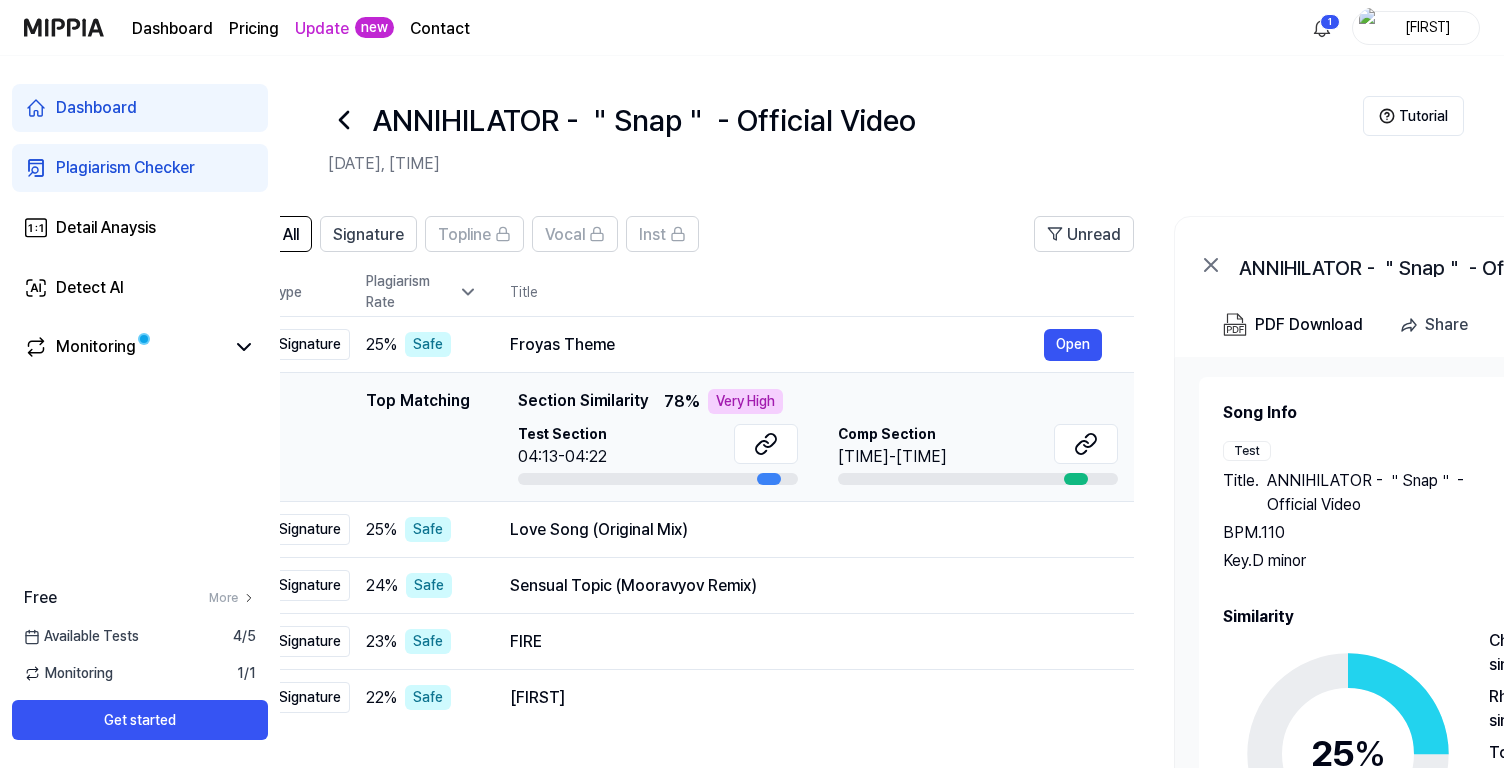 drag, startPoint x: 827, startPoint y: 481, endPoint x: 770, endPoint y: 469, distance: 58.249462 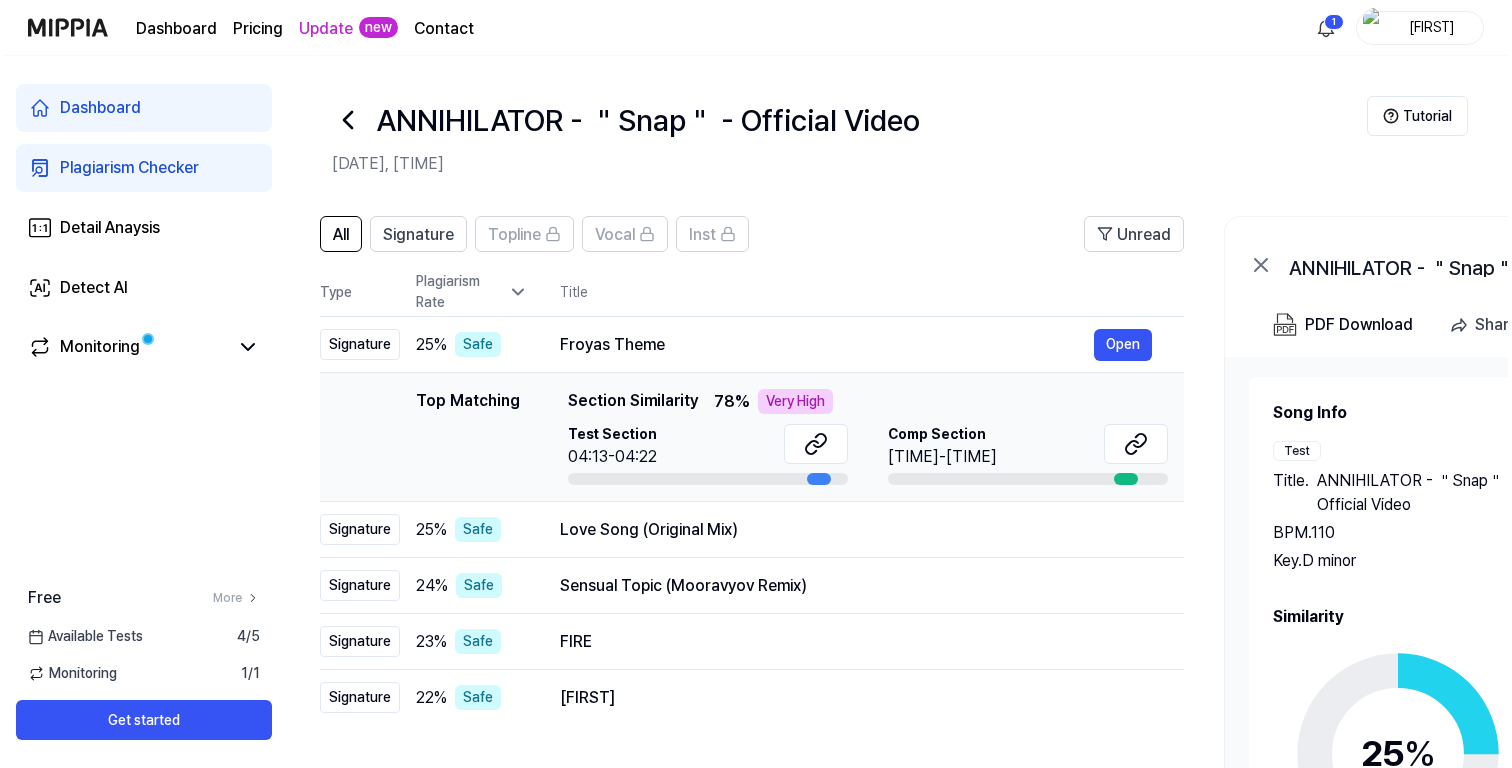 scroll, scrollTop: 0, scrollLeft: 0, axis: both 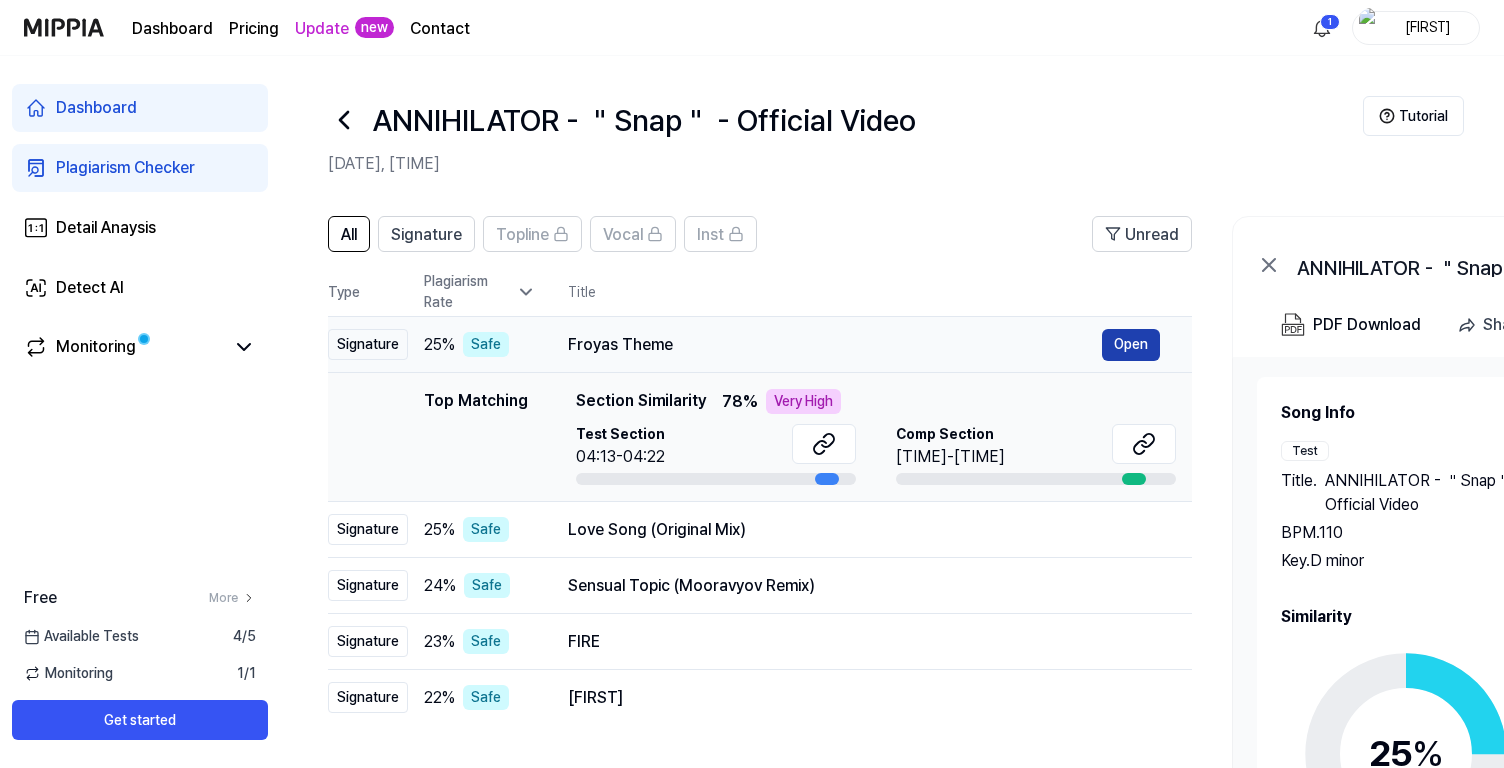 click on "Open" at bounding box center [1131, 345] 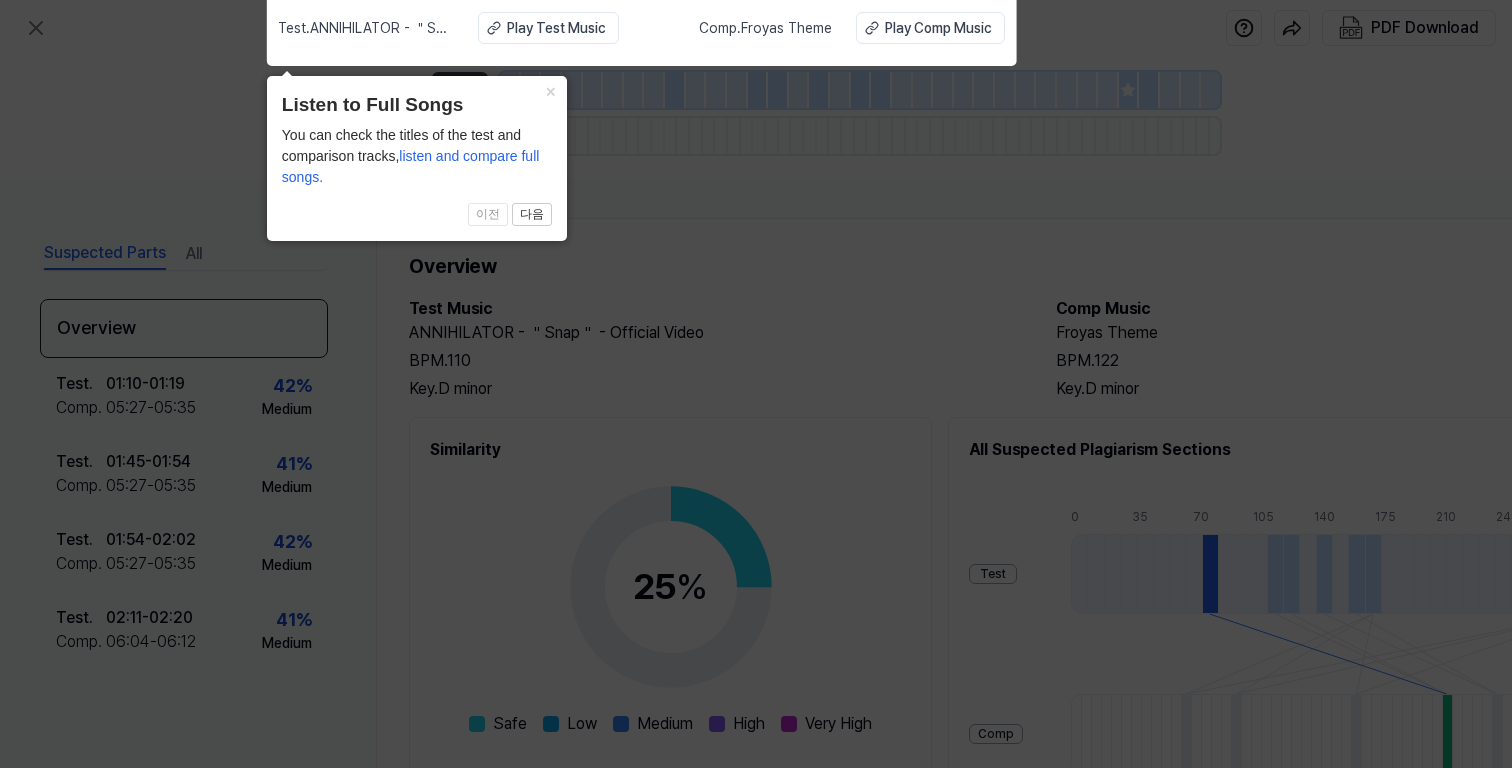 click on "Listen to Full Songs" at bounding box center (417, 105) 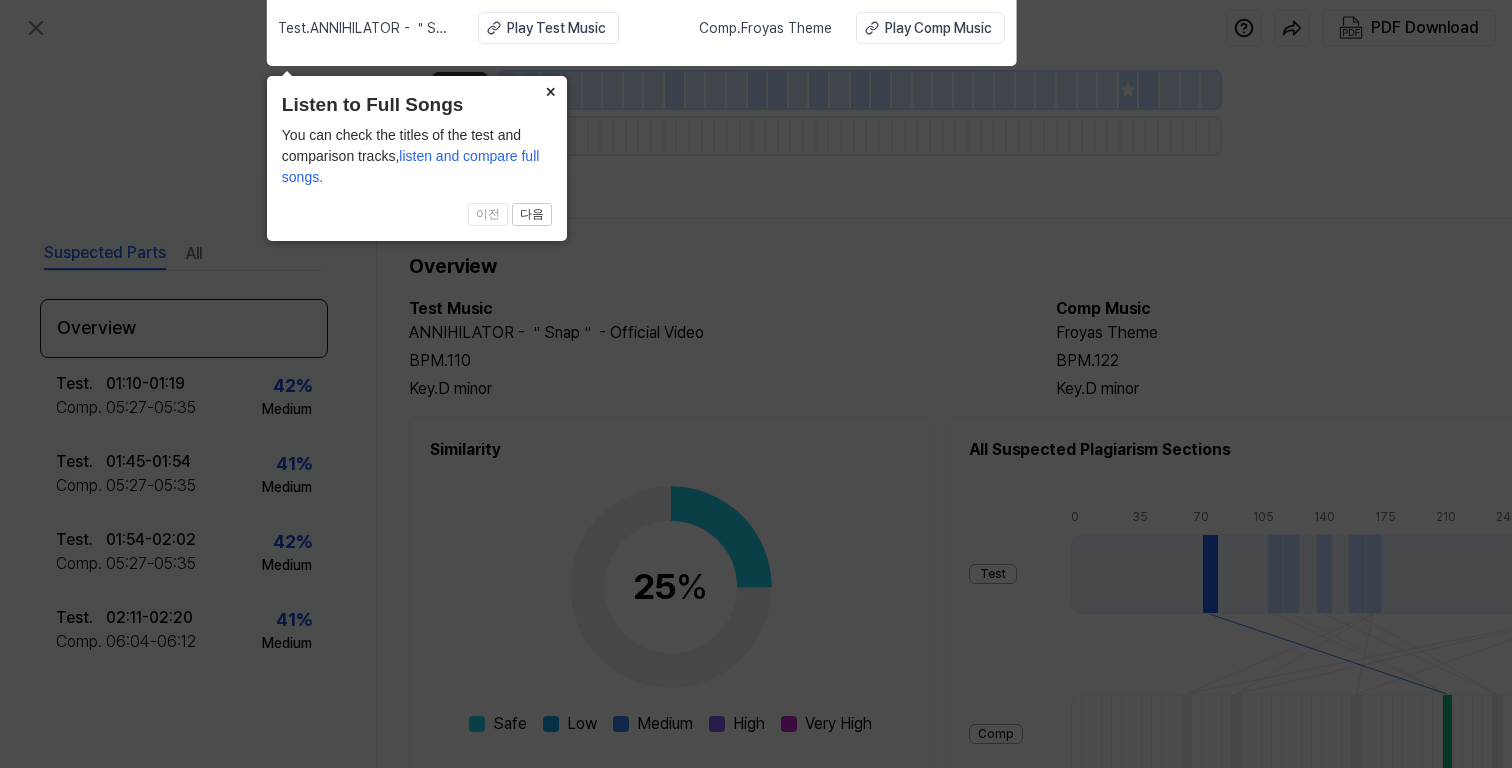 click on "×" at bounding box center [551, 90] 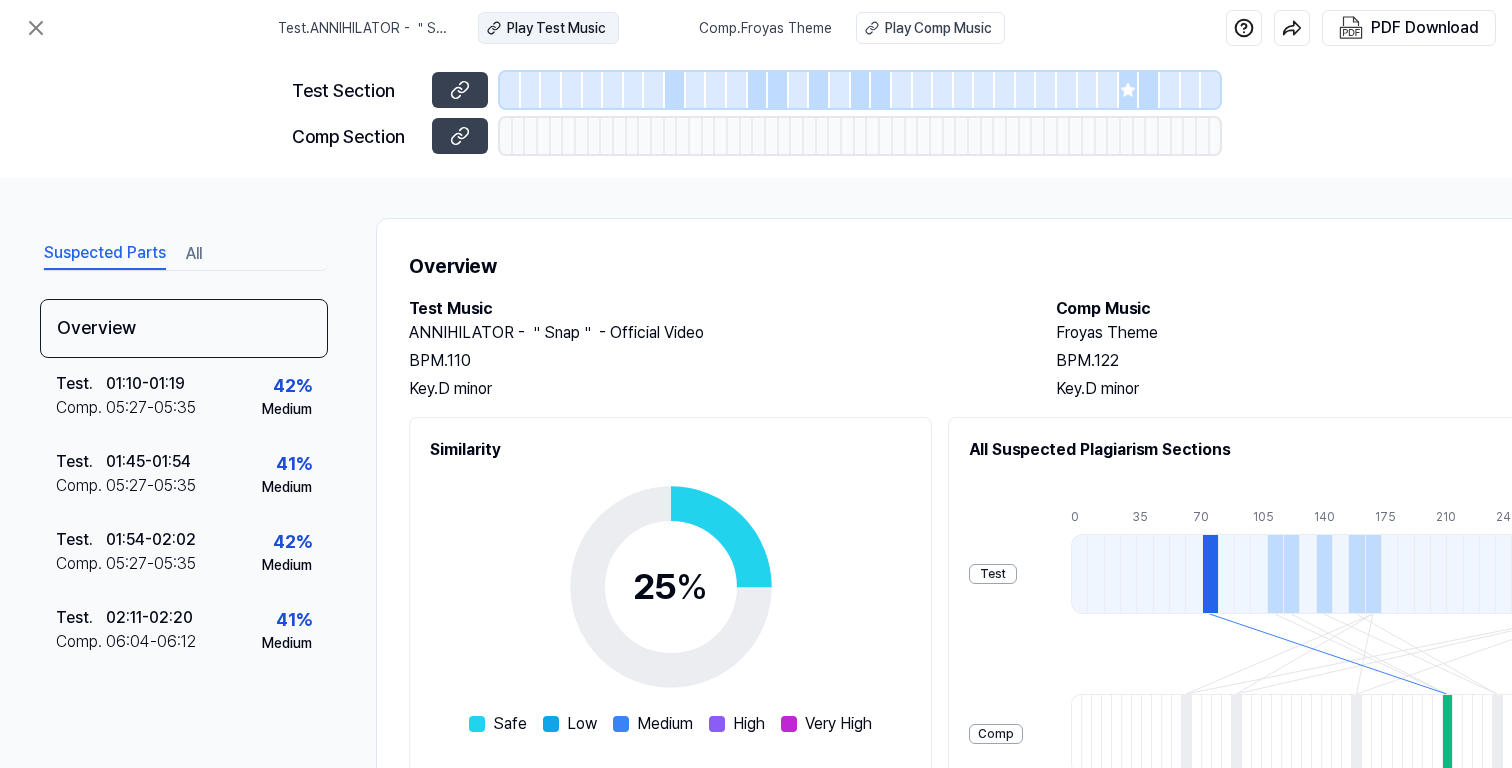 click on "Play Test Music" at bounding box center (556, 28) 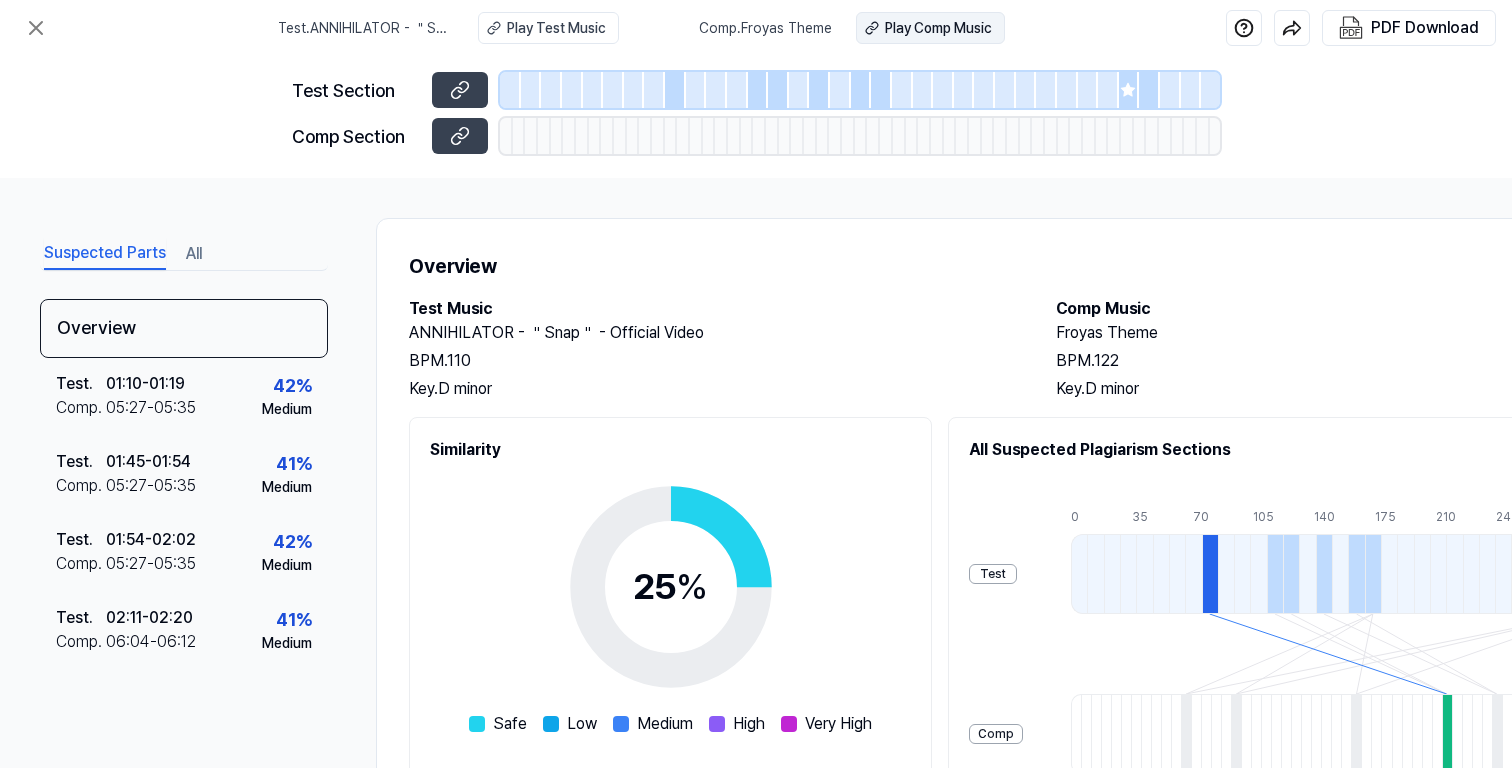 click on "Play Comp Music" at bounding box center [938, 28] 